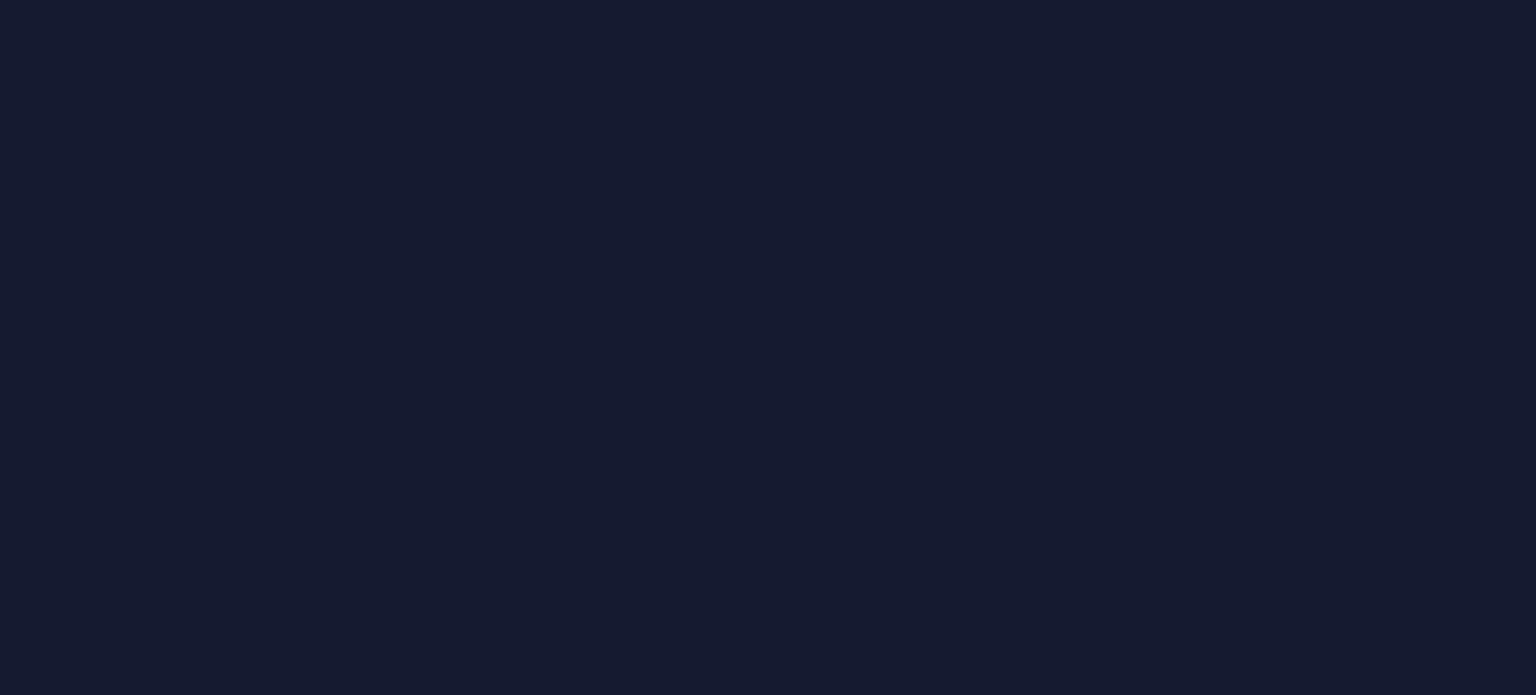 scroll, scrollTop: 0, scrollLeft: 0, axis: both 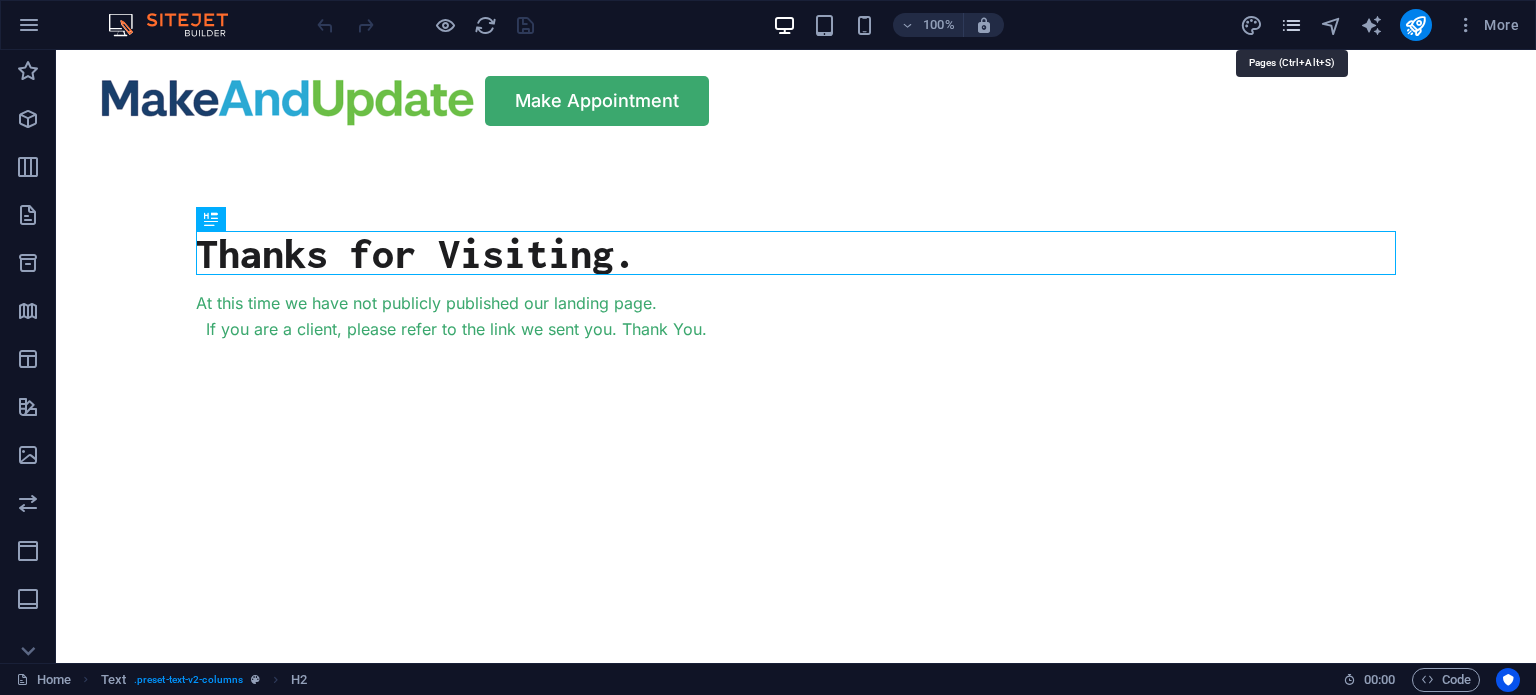 click at bounding box center (1291, 25) 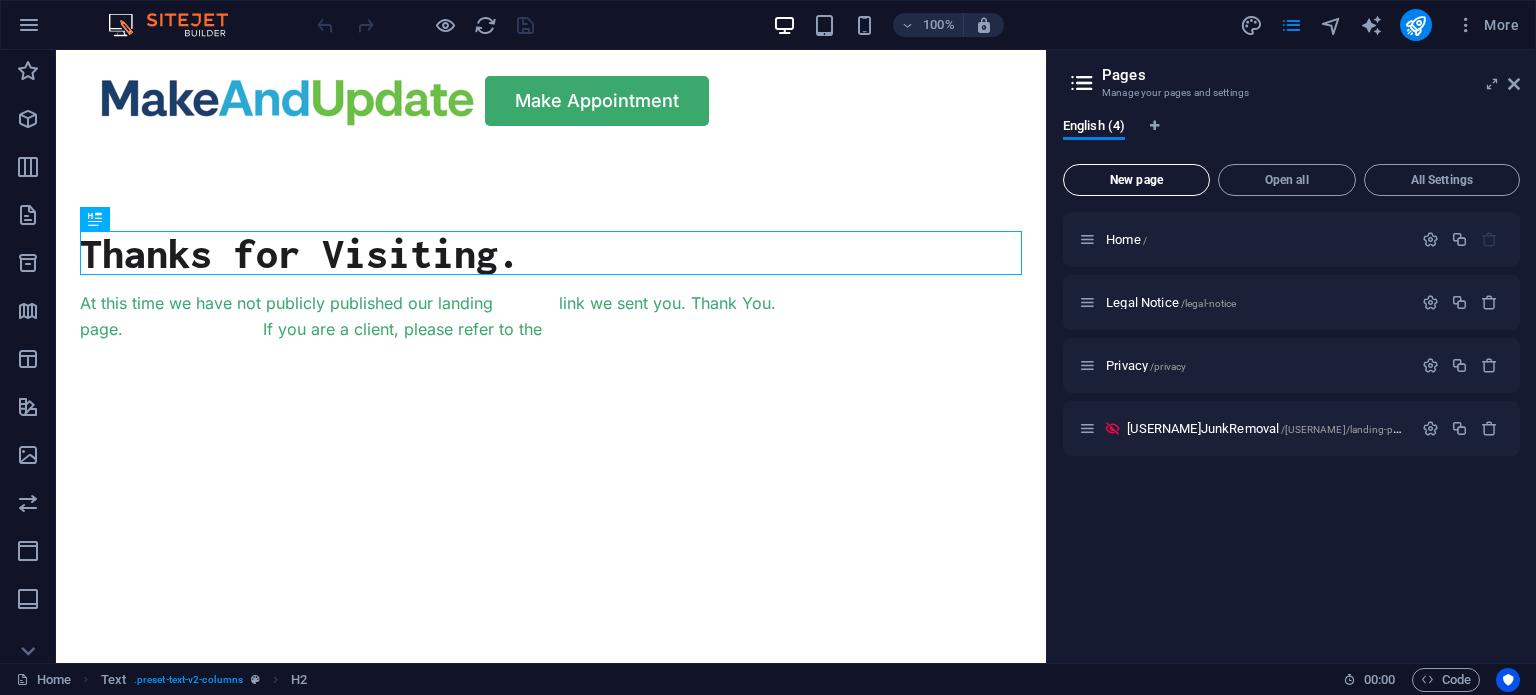 click on "New page" at bounding box center [1136, 180] 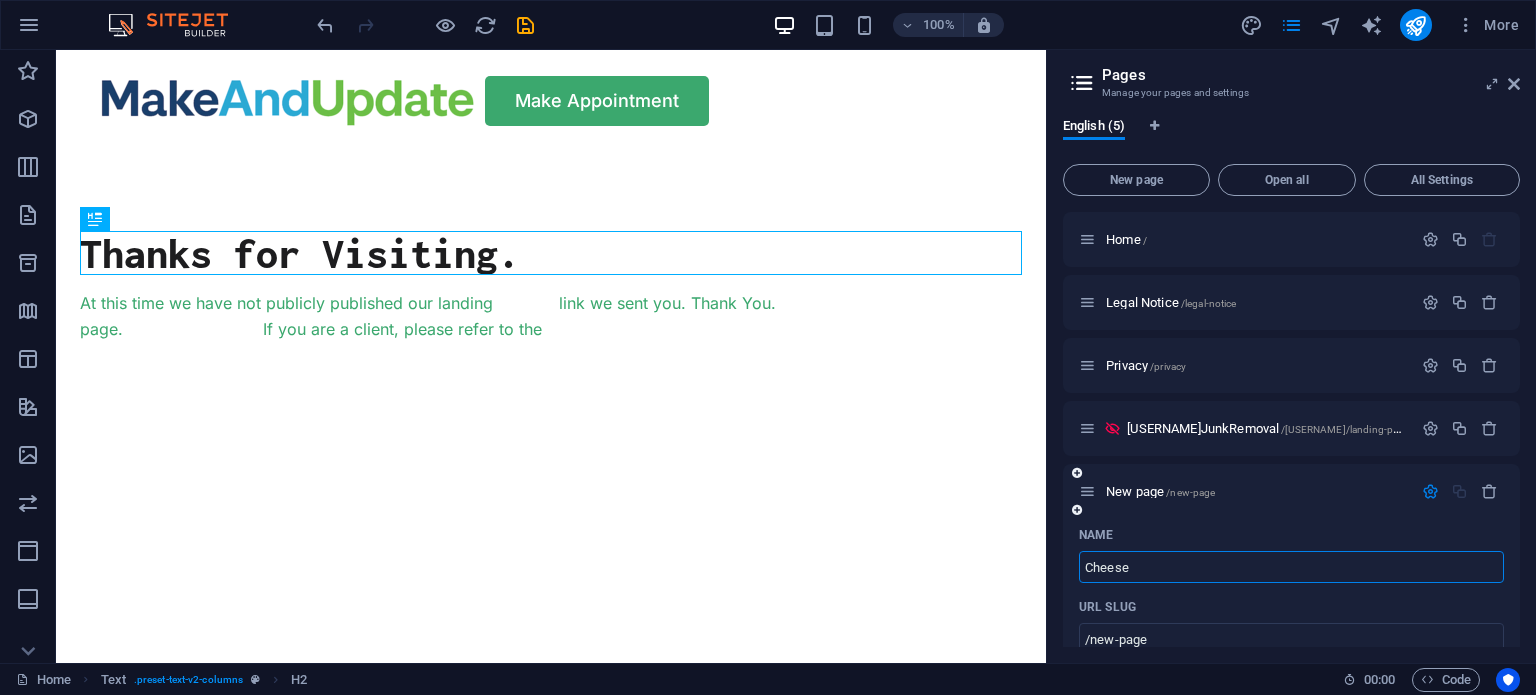 type on "Cheese" 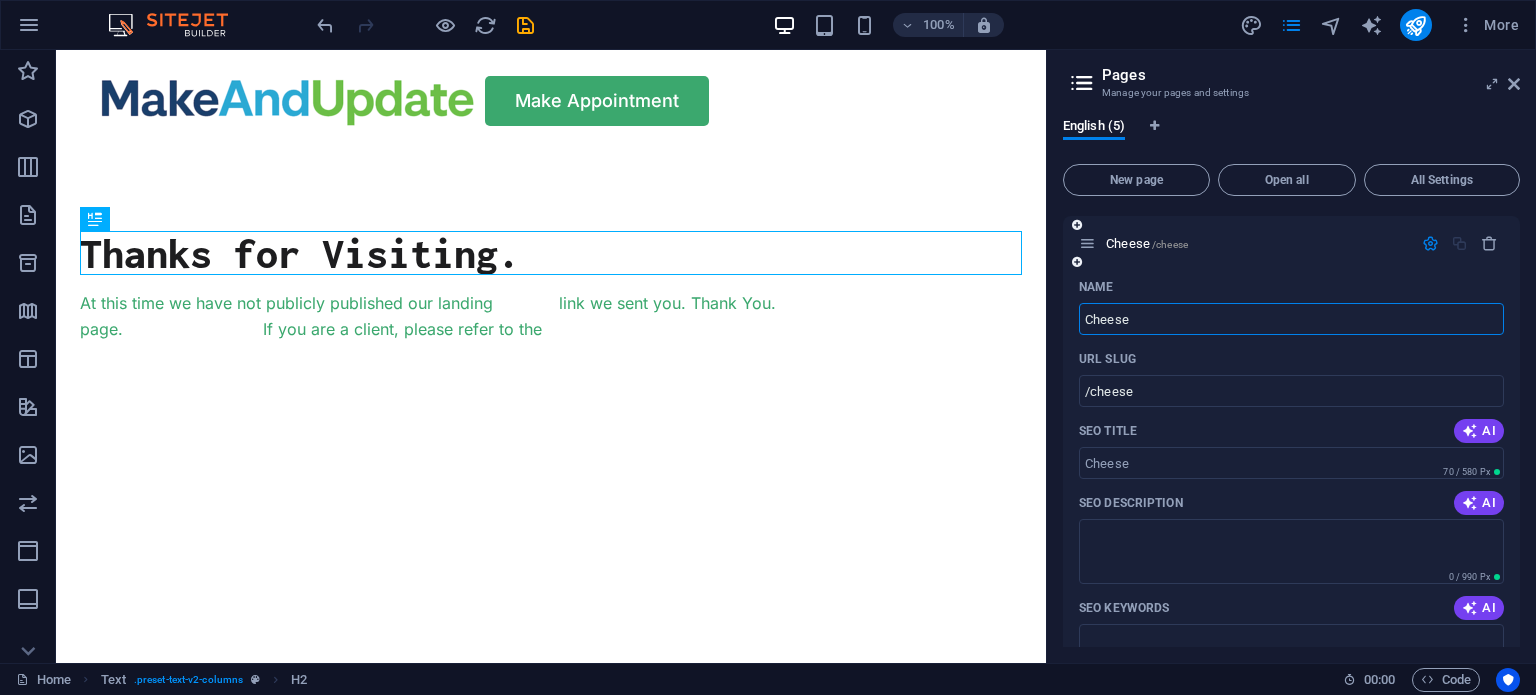 scroll, scrollTop: 248, scrollLeft: 0, axis: vertical 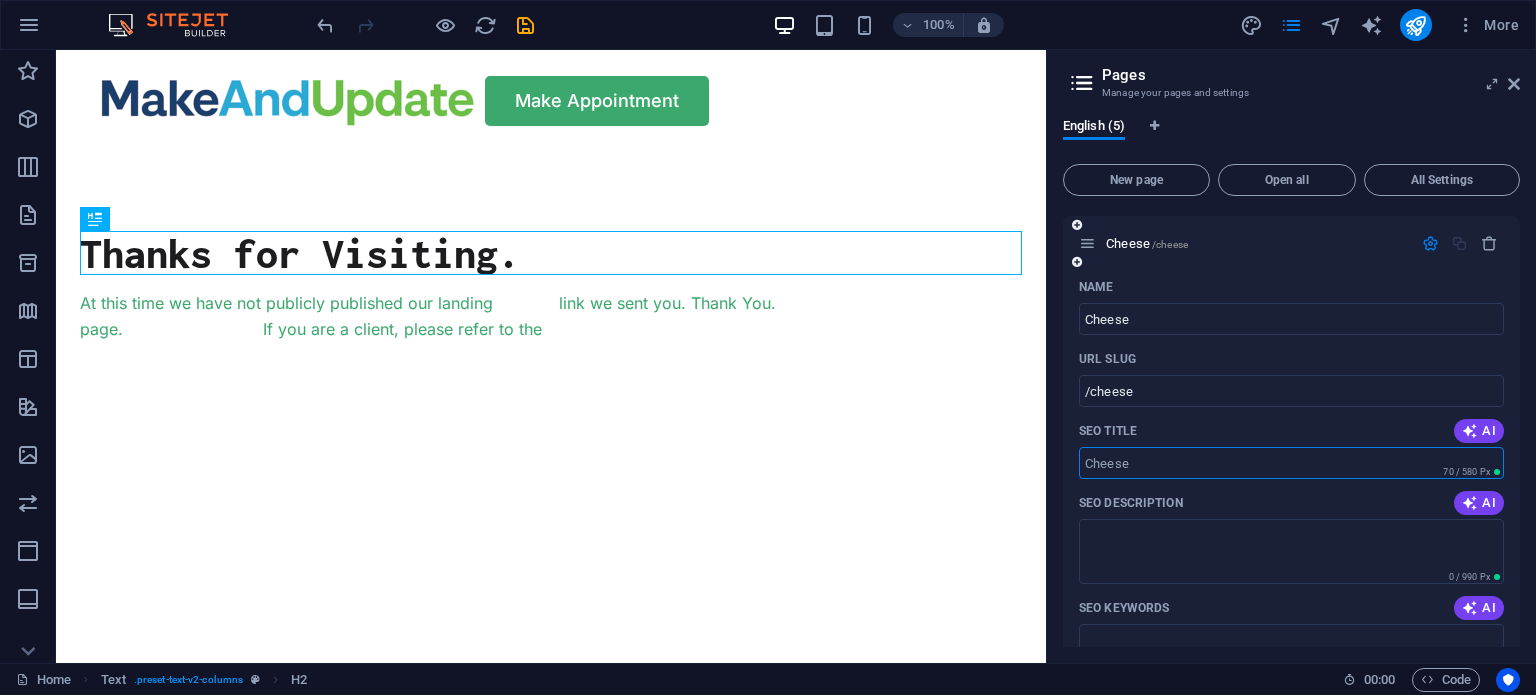 click on "SEO Title" at bounding box center [1291, 463] 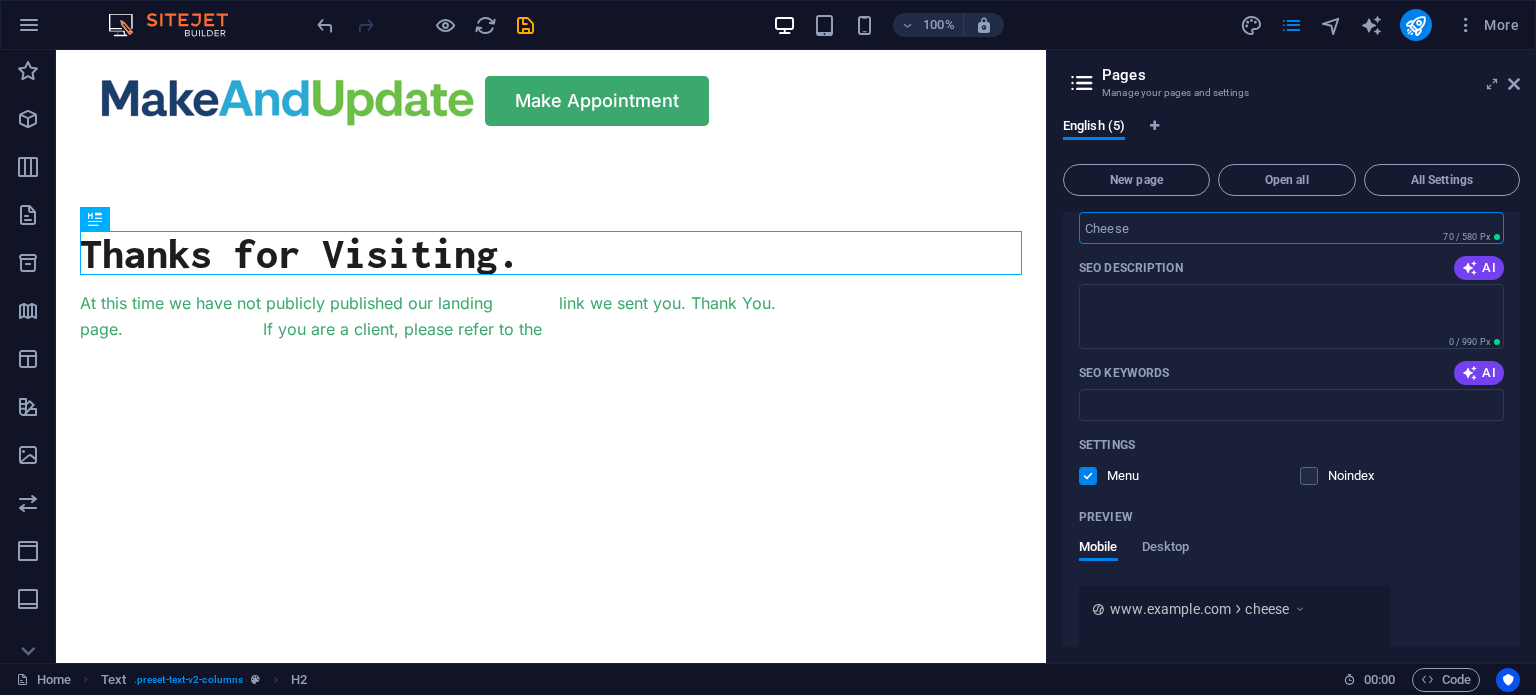 scroll, scrollTop: 484, scrollLeft: 0, axis: vertical 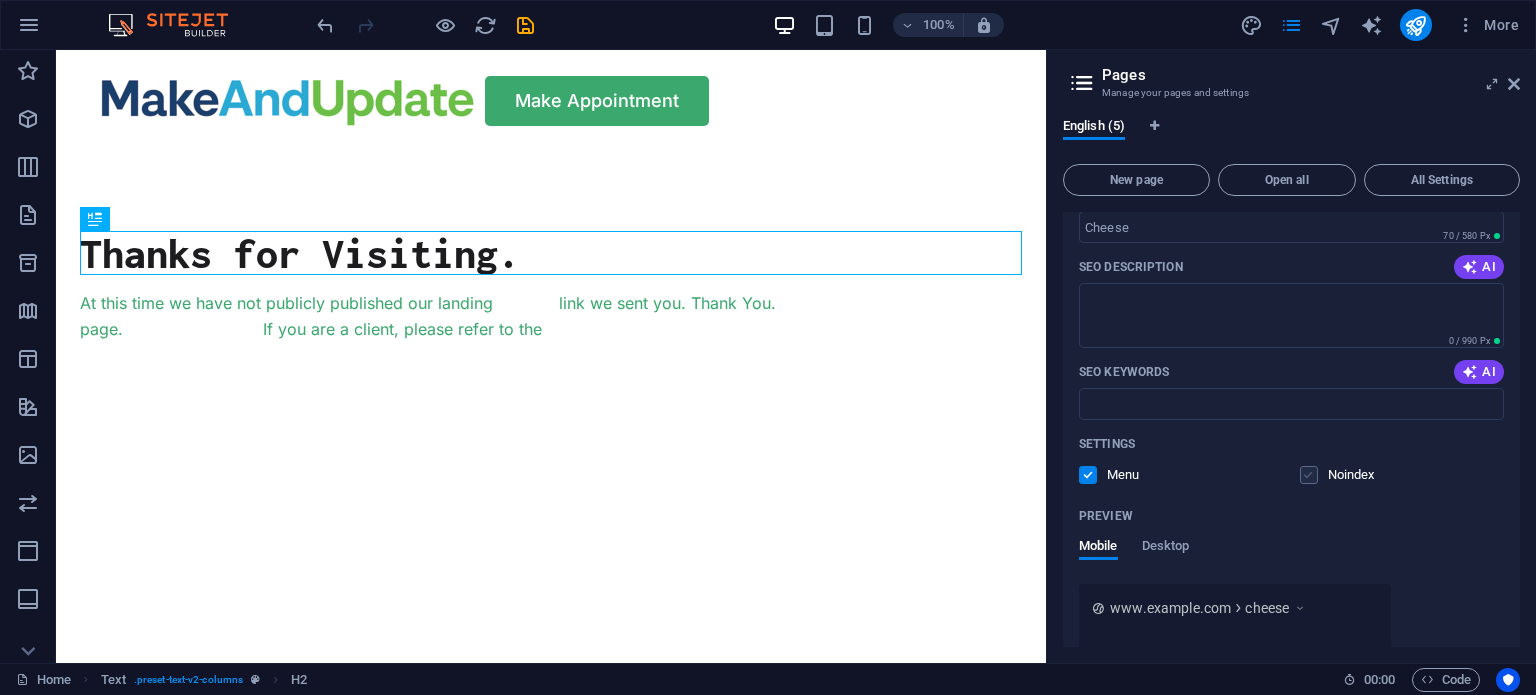 click at bounding box center (1309, 475) 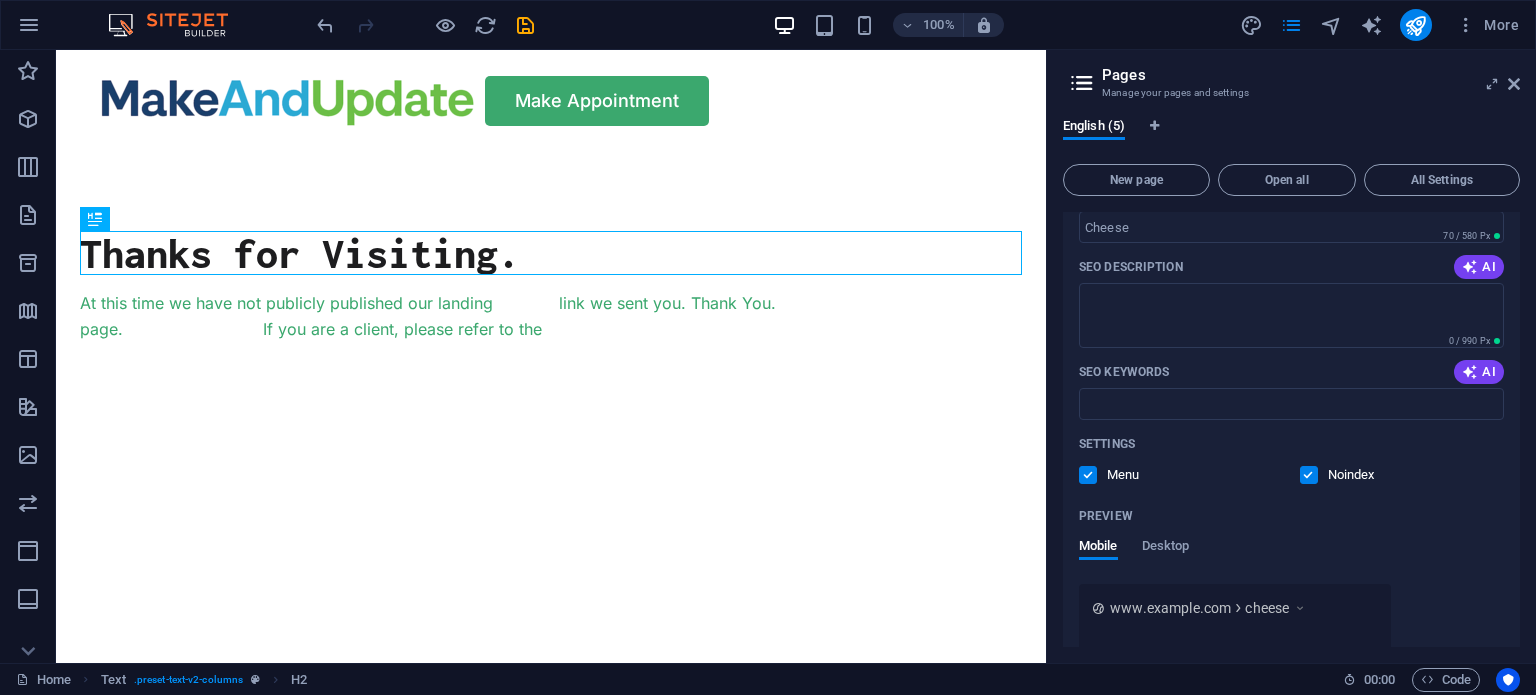 click on "Menu" at bounding box center (1139, 475) 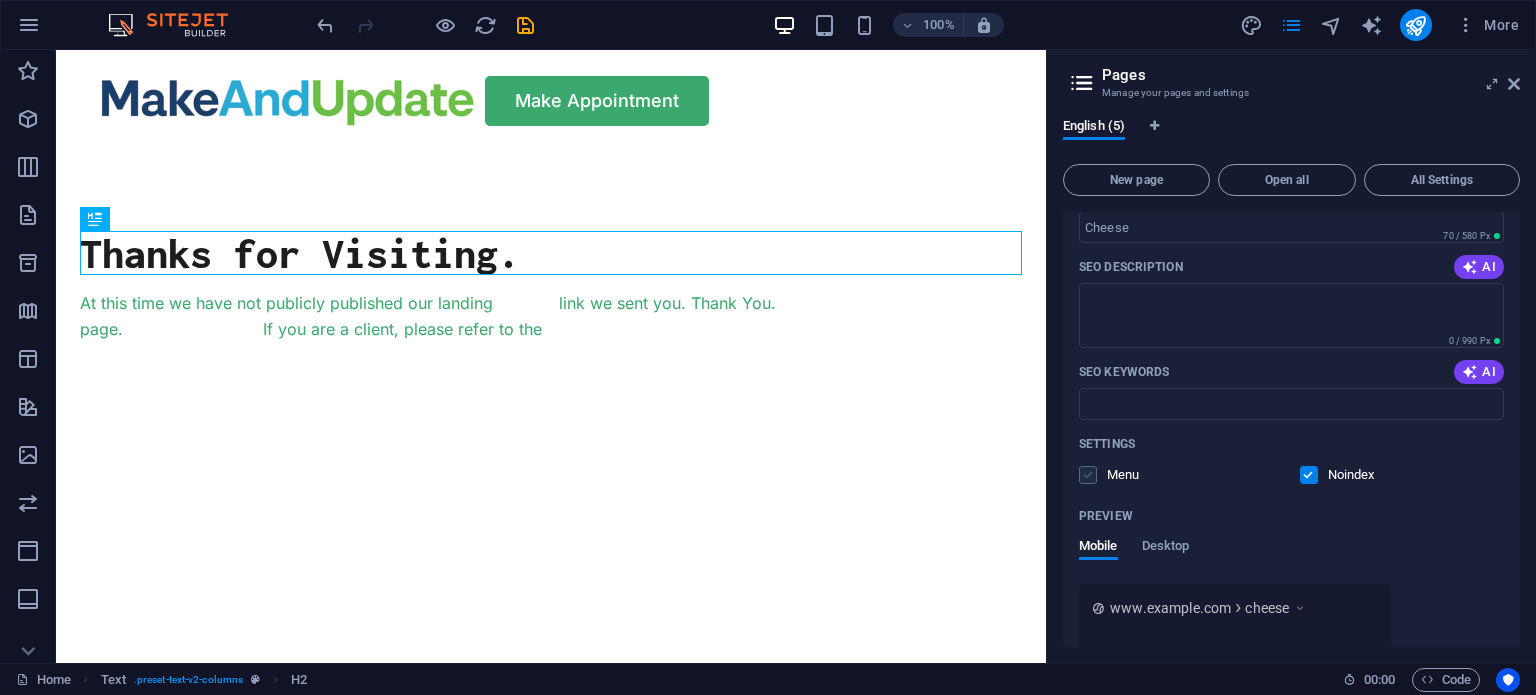 click at bounding box center [1088, 475] 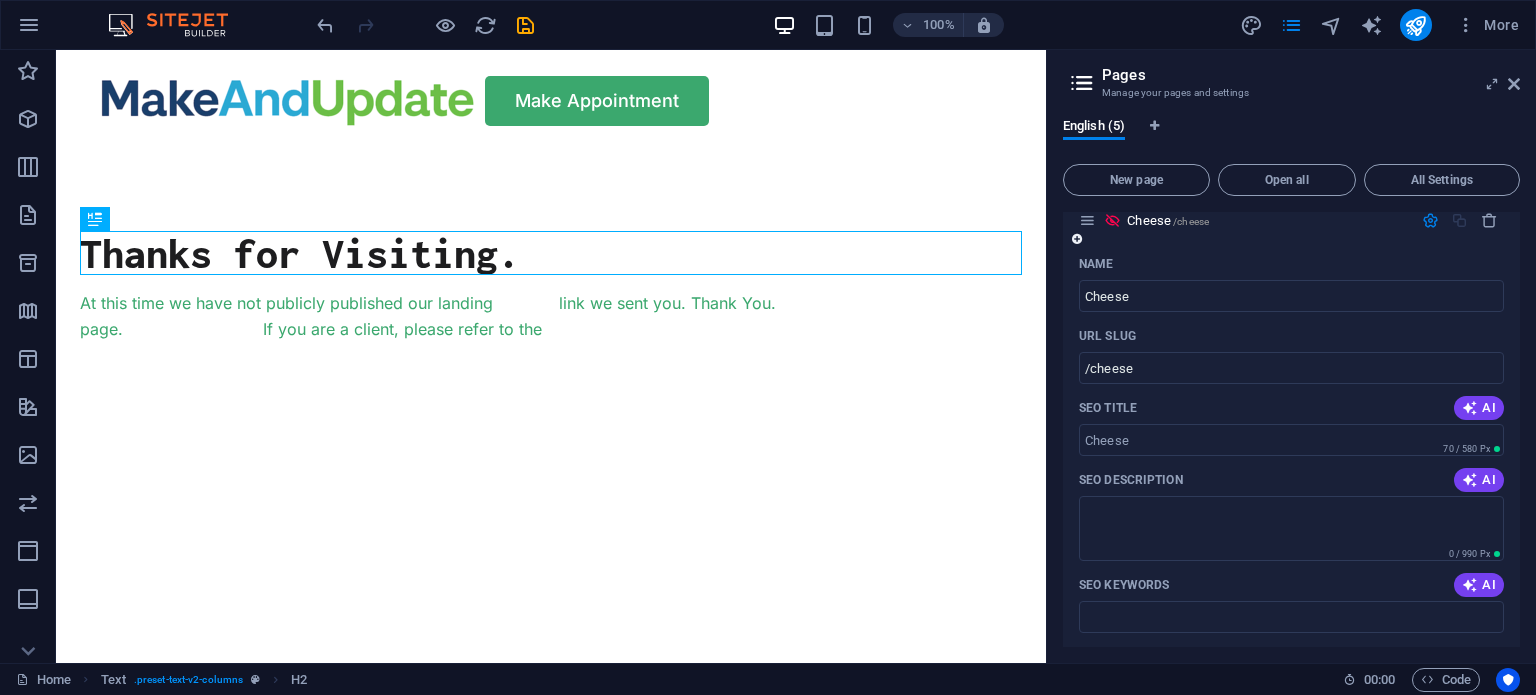scroll, scrollTop: 236, scrollLeft: 0, axis: vertical 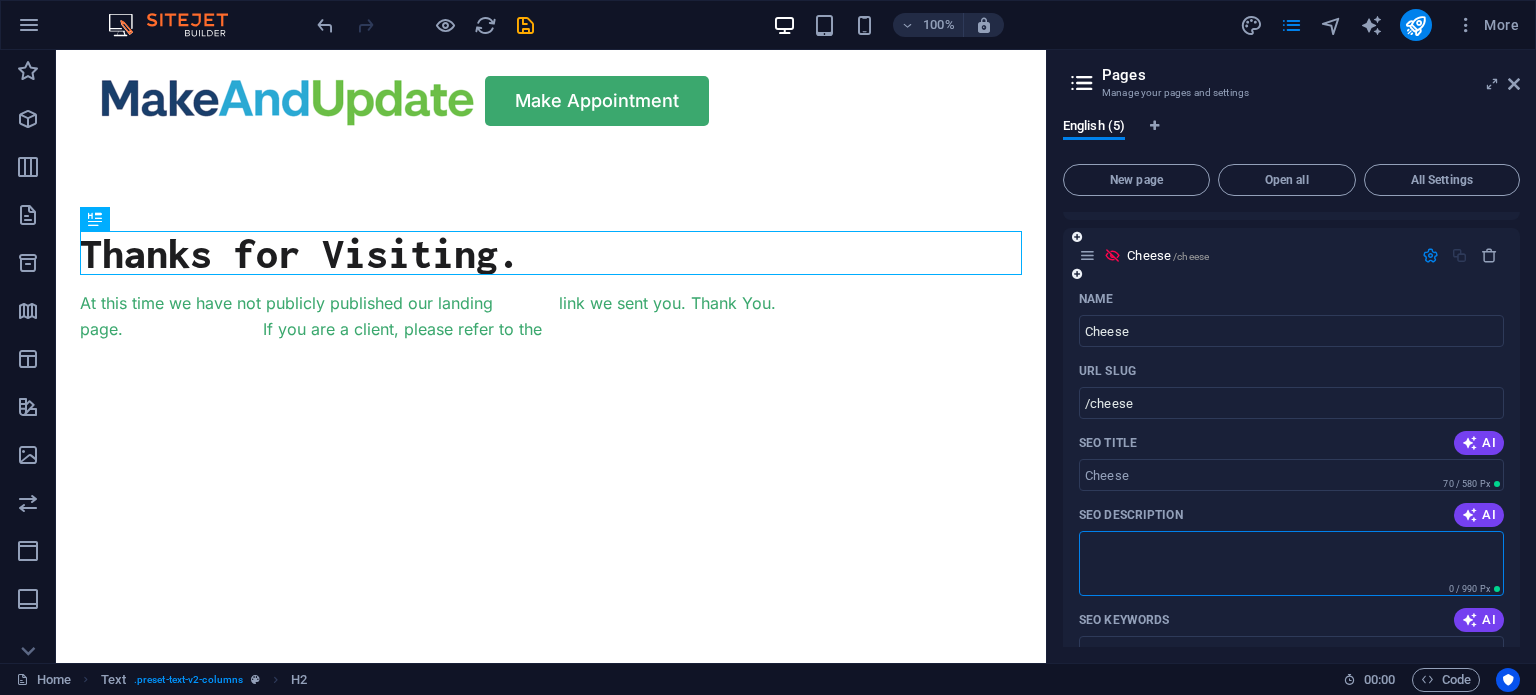 click on "SEO Description" at bounding box center (1291, 563) 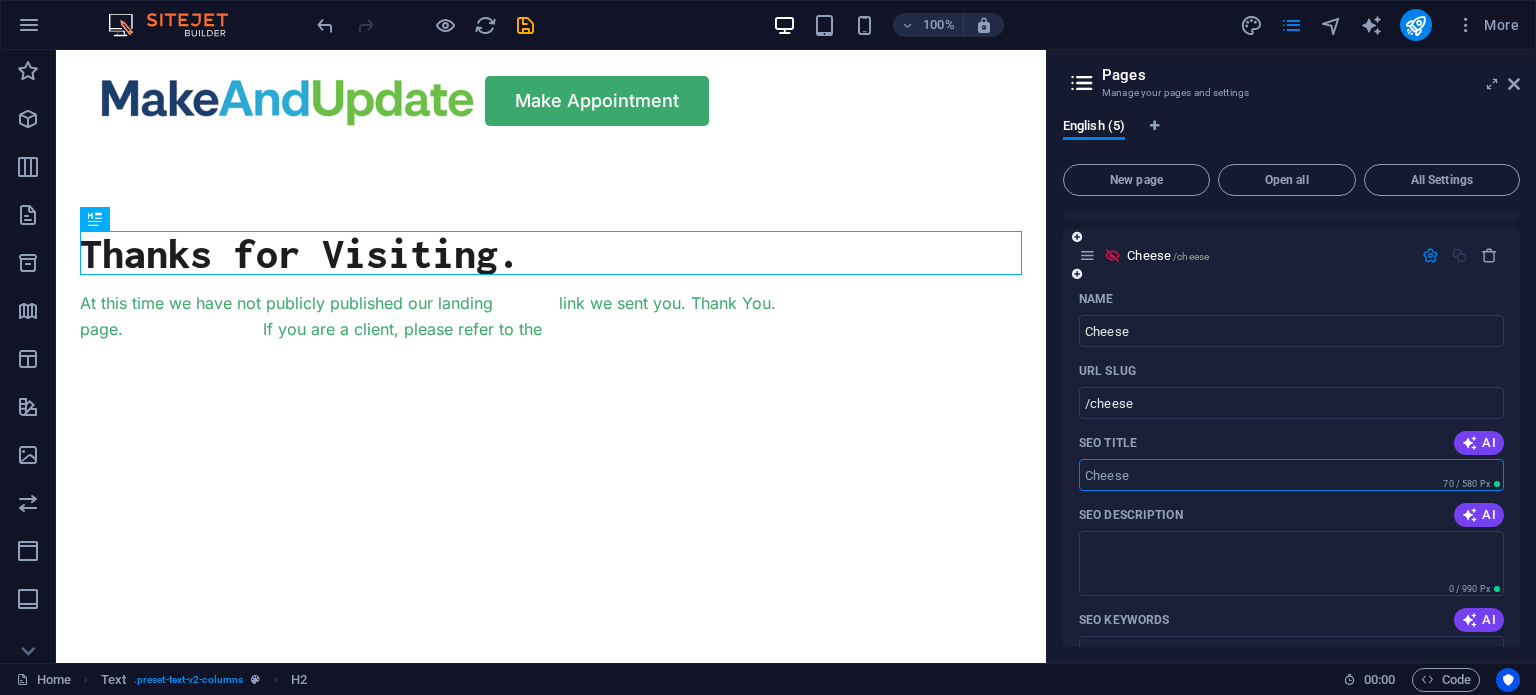 click on "SEO Title" at bounding box center [1291, 475] 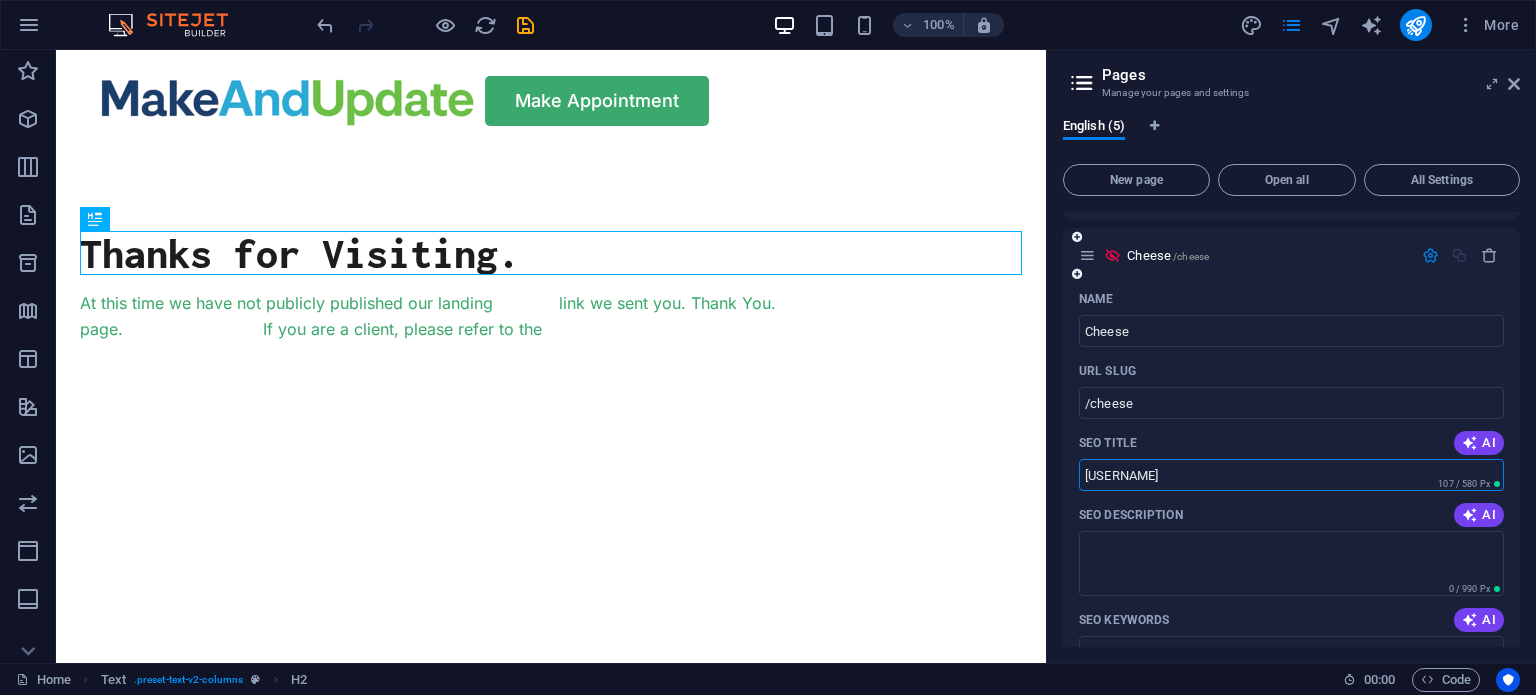 type on "[USERNAME]" 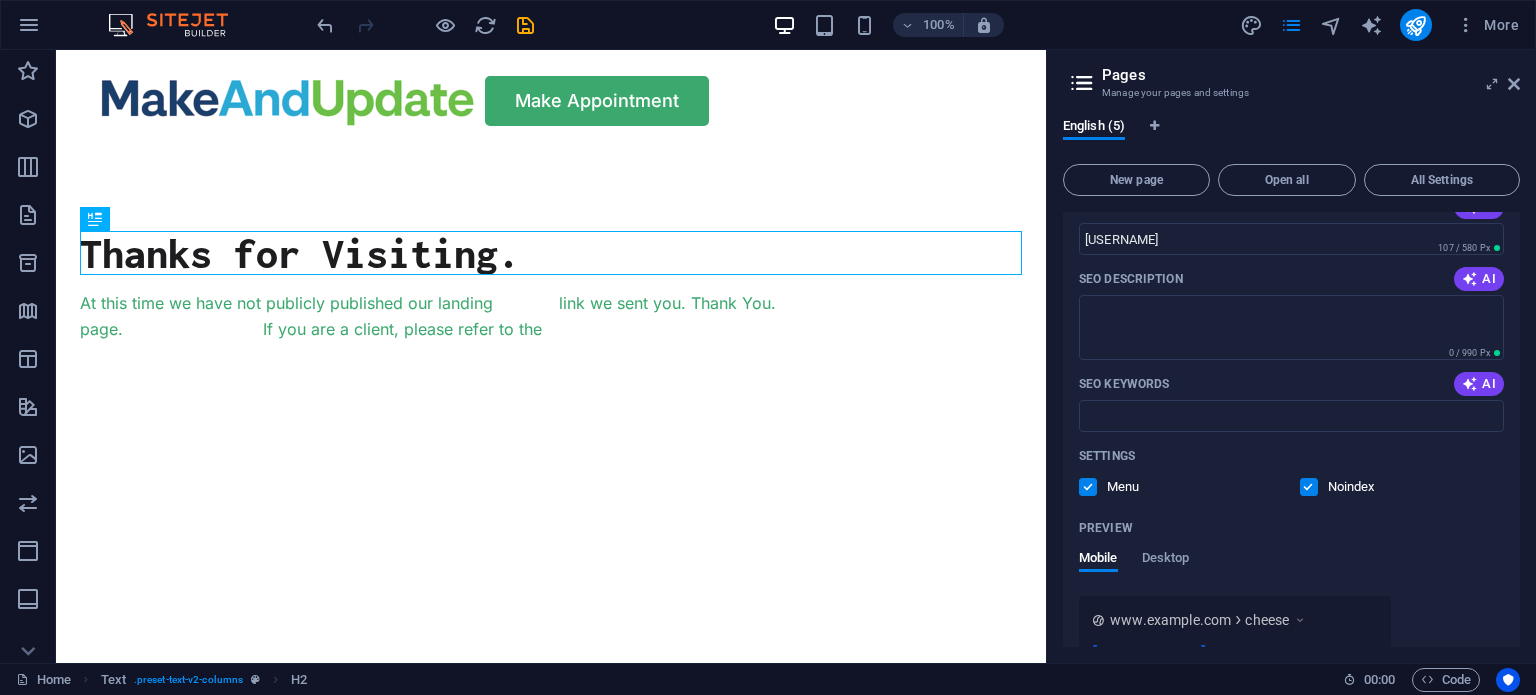 scroll, scrollTop: 604, scrollLeft: 0, axis: vertical 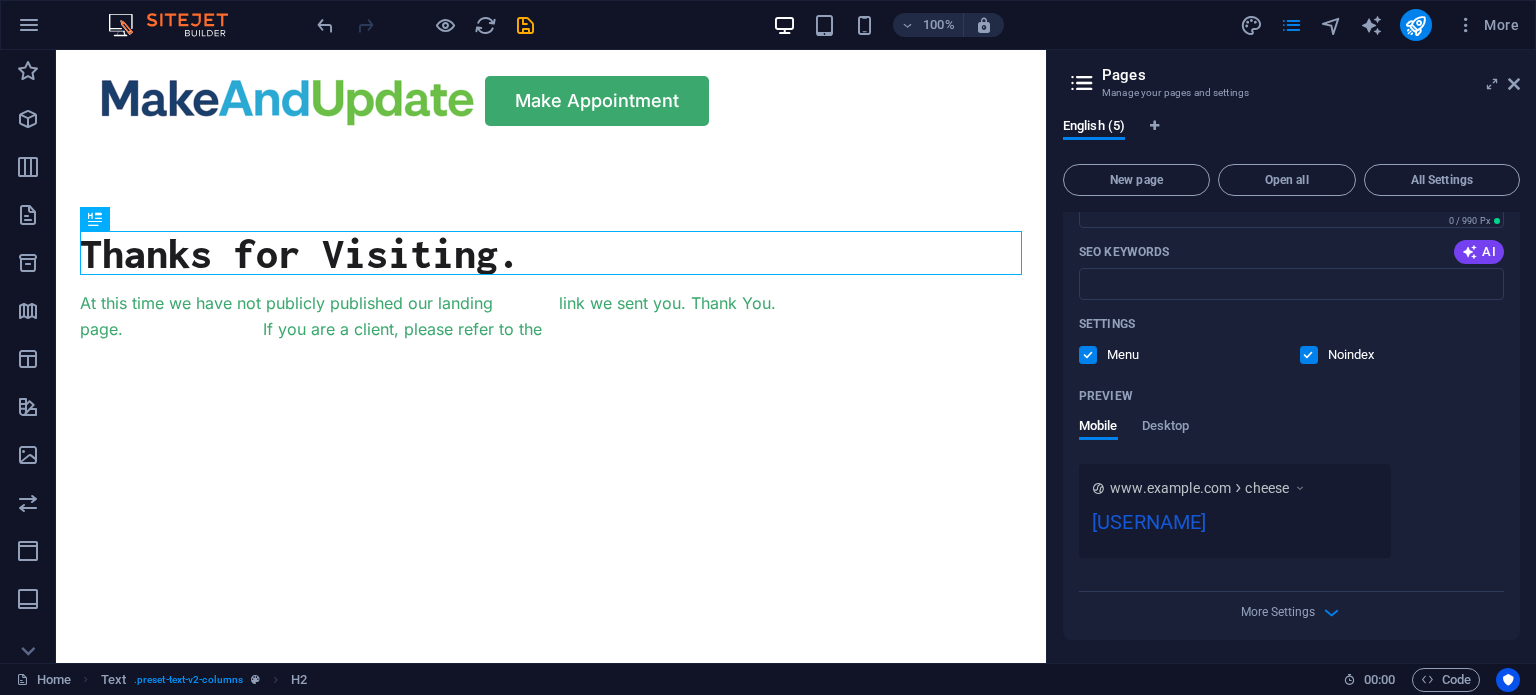 click on "[USERNAME]" at bounding box center [1235, 526] 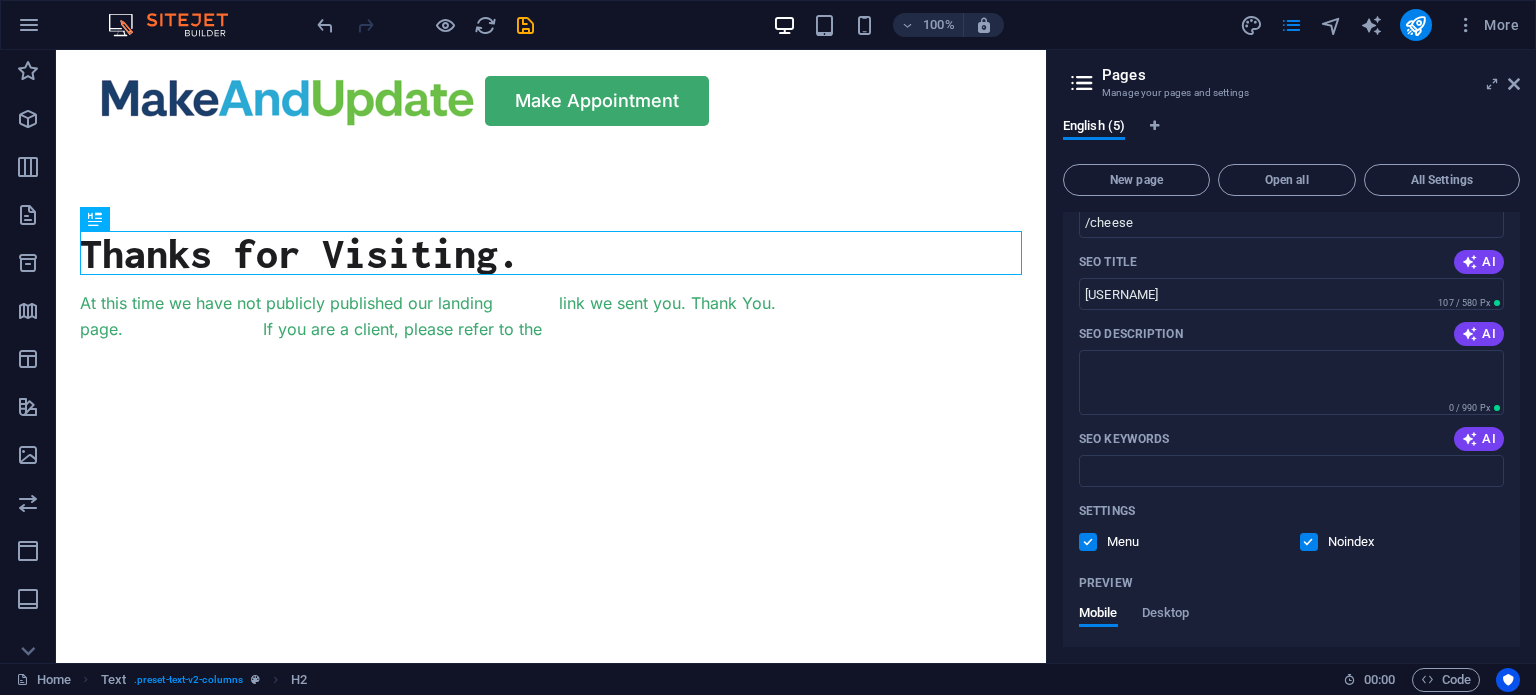 scroll, scrollTop: 388, scrollLeft: 0, axis: vertical 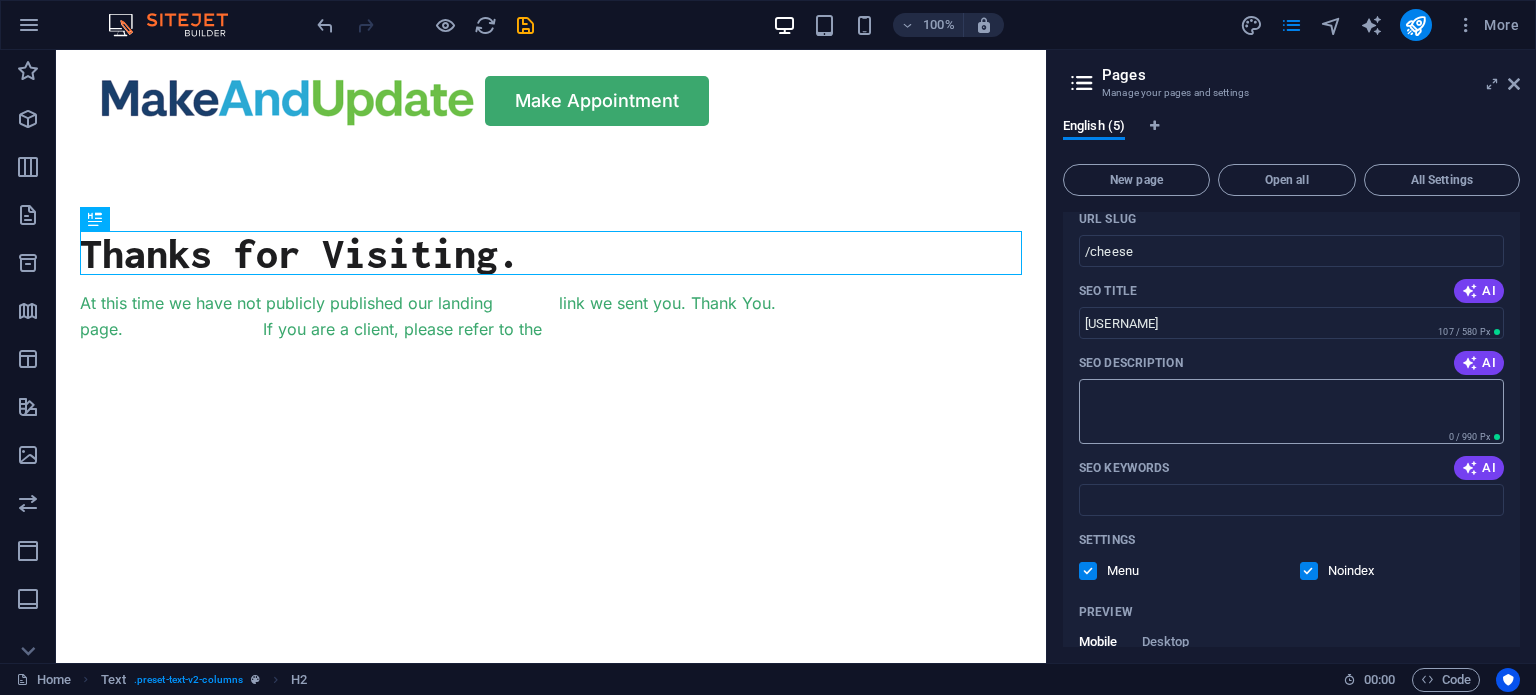 click on "SEO Description" at bounding box center (1291, 411) 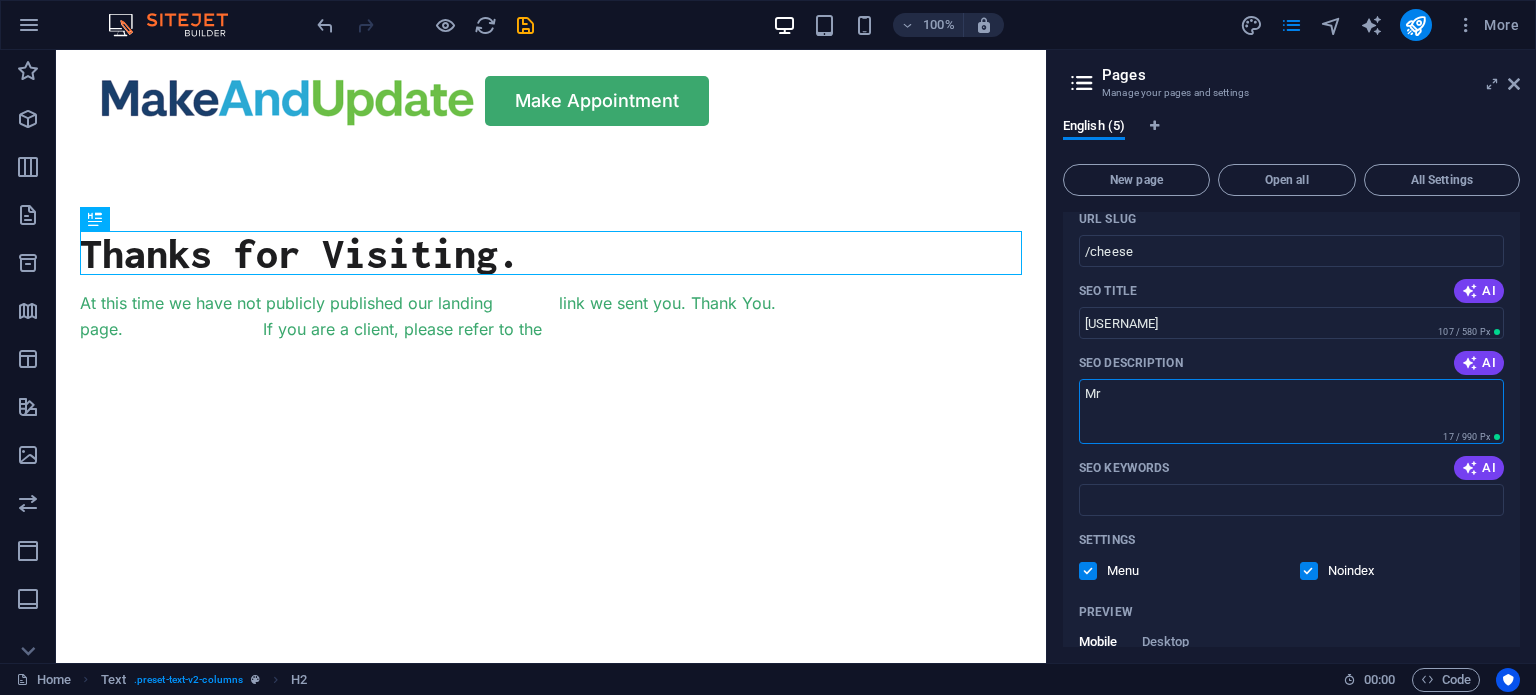 type on "M" 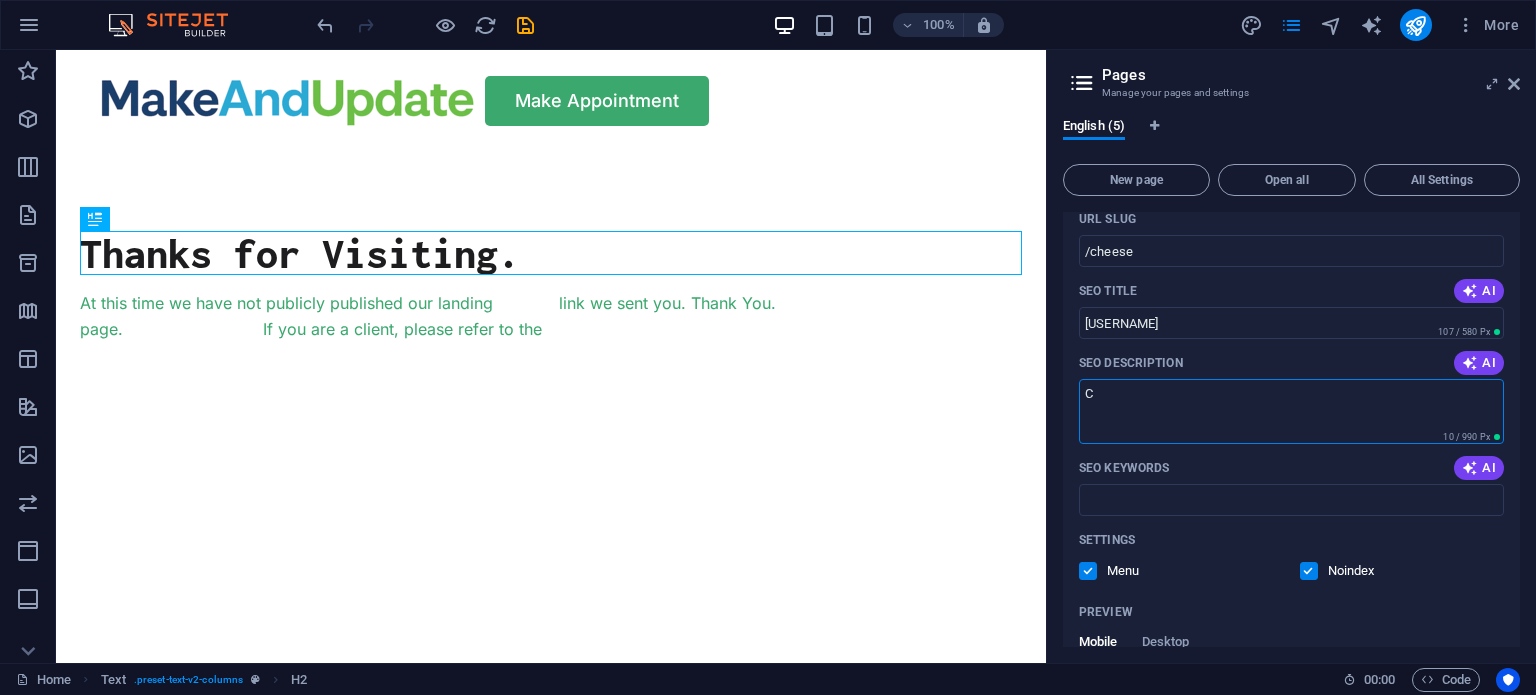 type on "C" 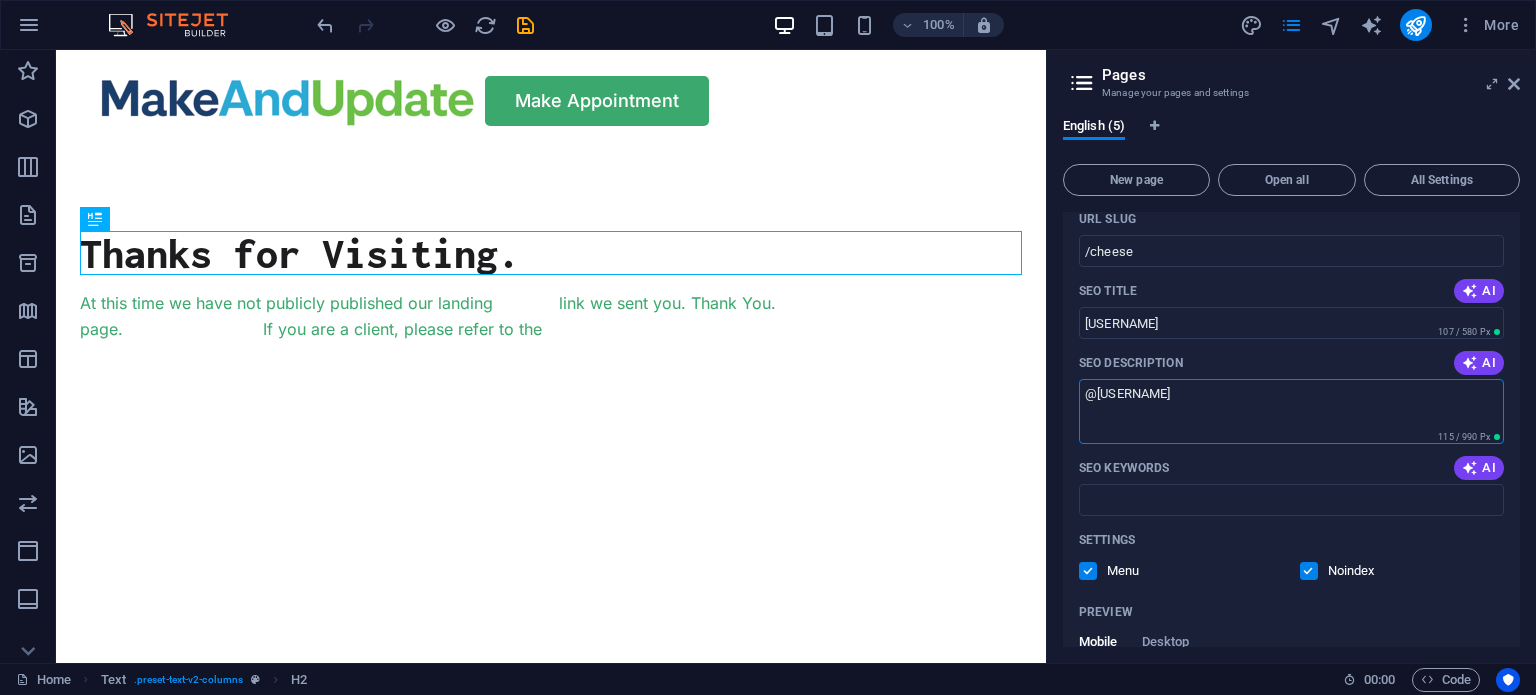 type on "@[USERNAME]" 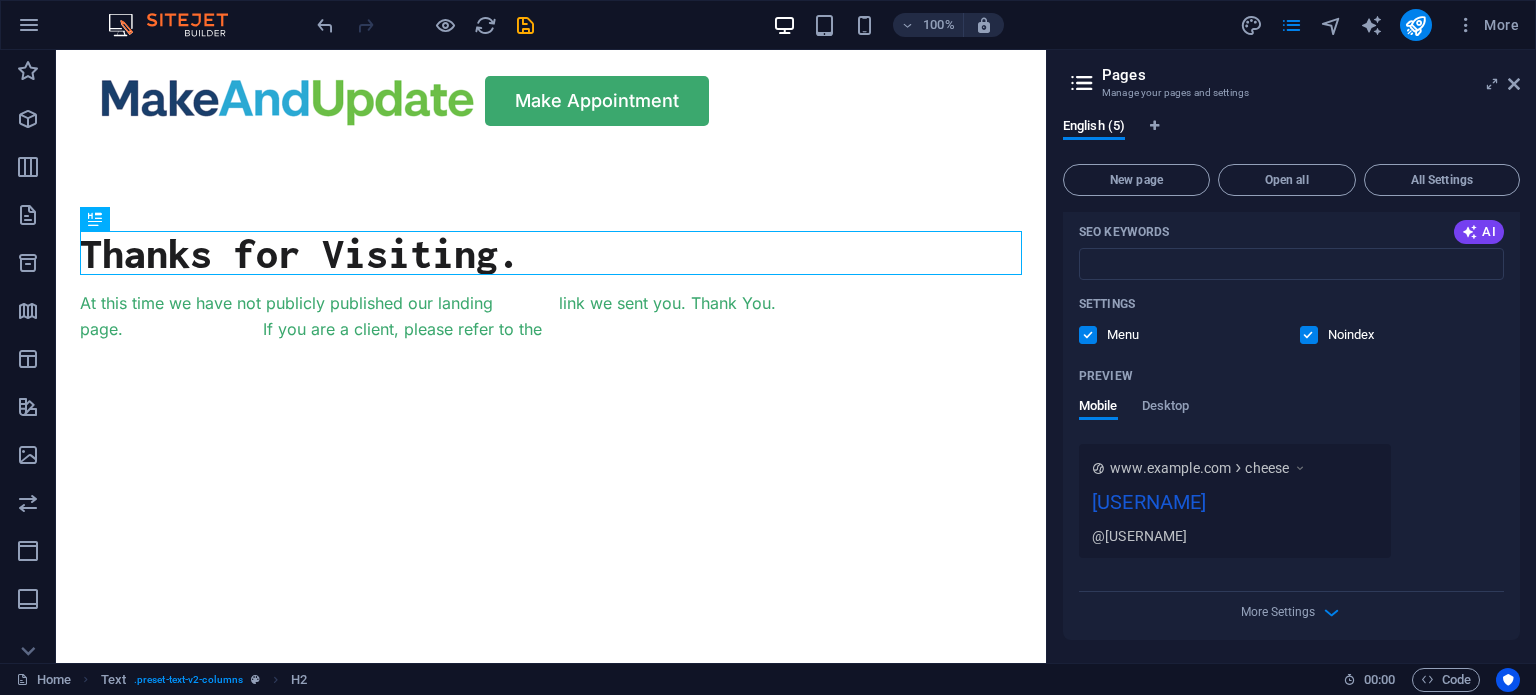 scroll, scrollTop: 0, scrollLeft: 0, axis: both 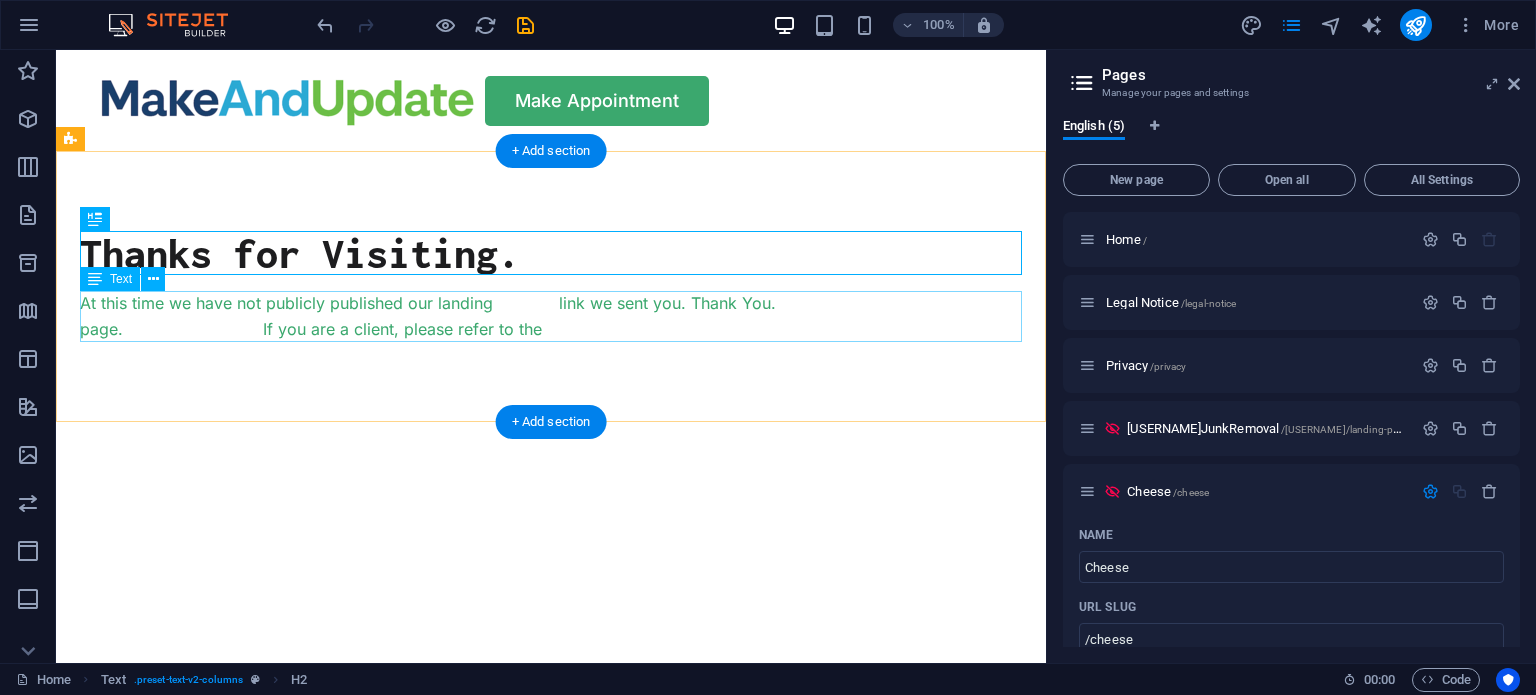click on "At this time we have not publicly published our landing page.                            If you are a client, please refer to the link we sent you. Thank You." at bounding box center [551, 316] 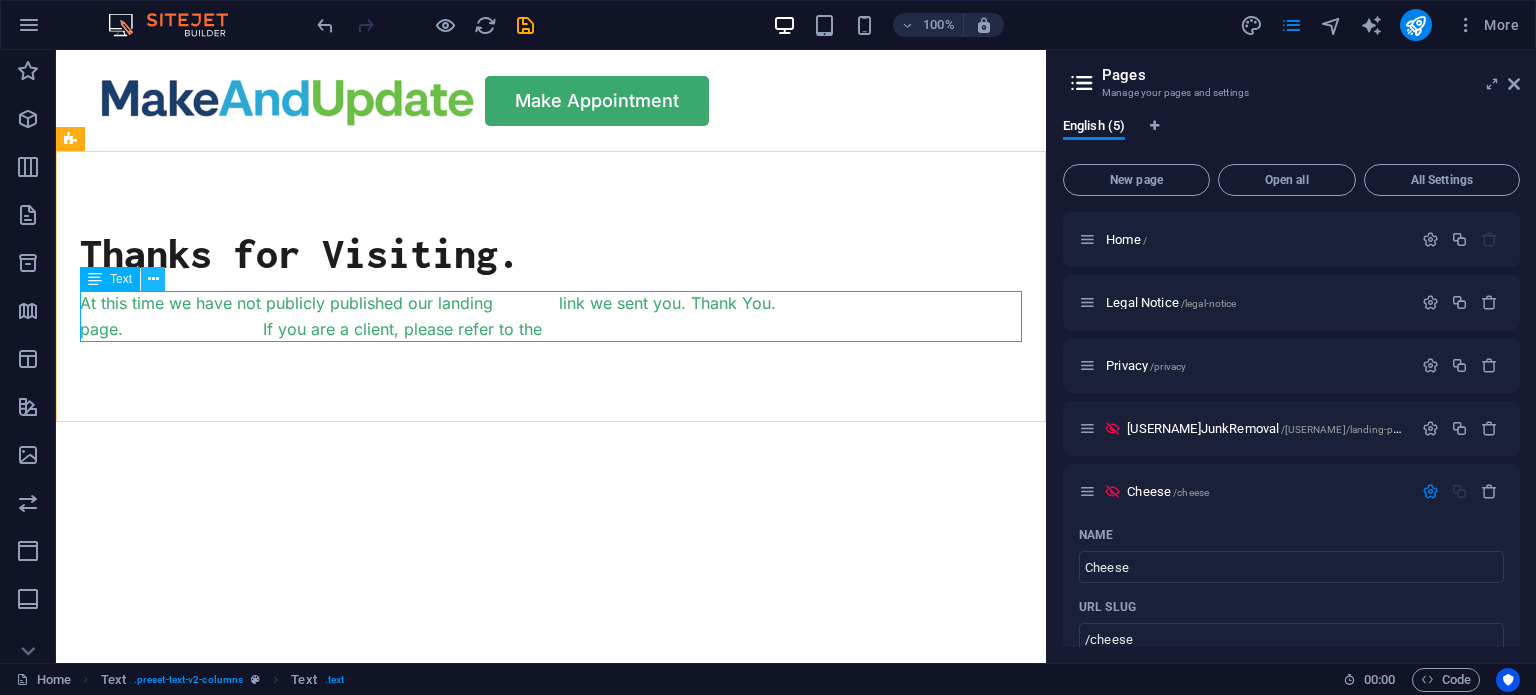 click at bounding box center (153, 279) 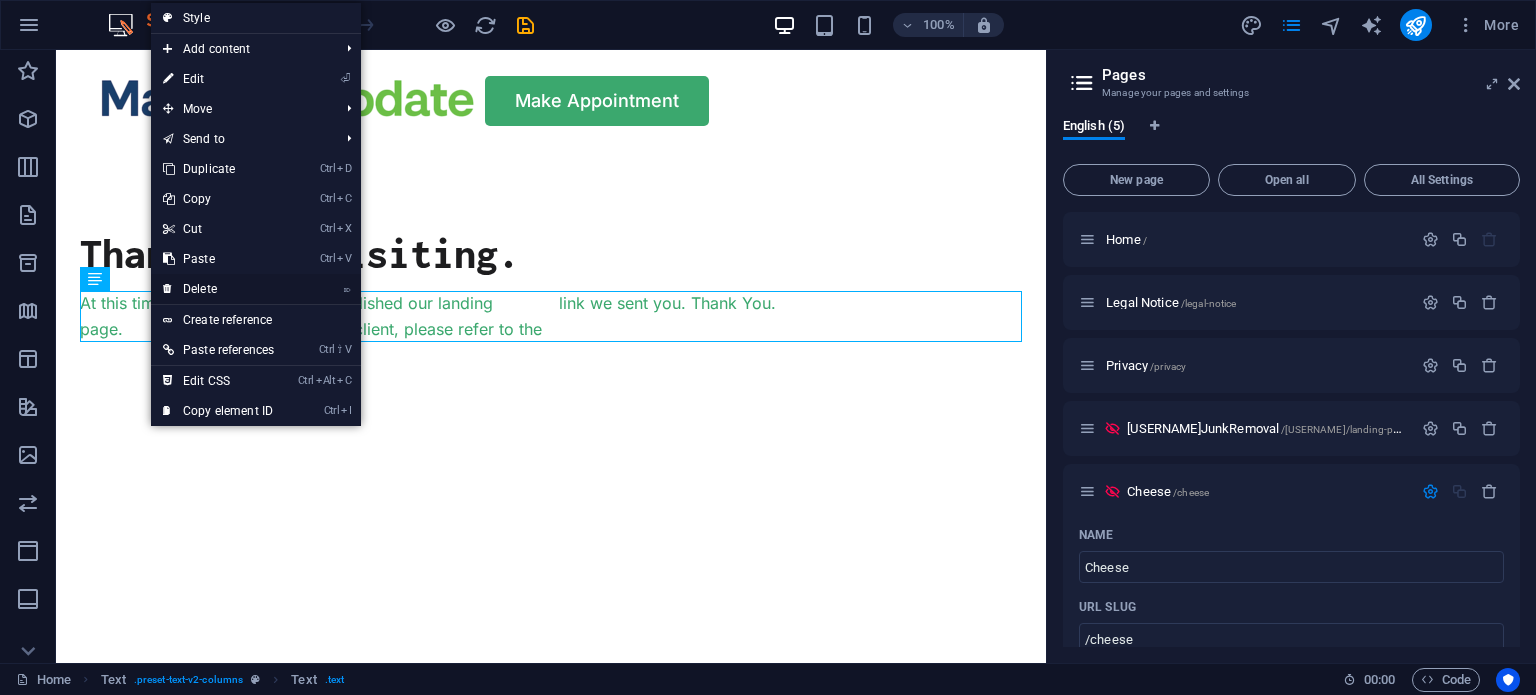 click on "⌦  Delete" at bounding box center (218, 289) 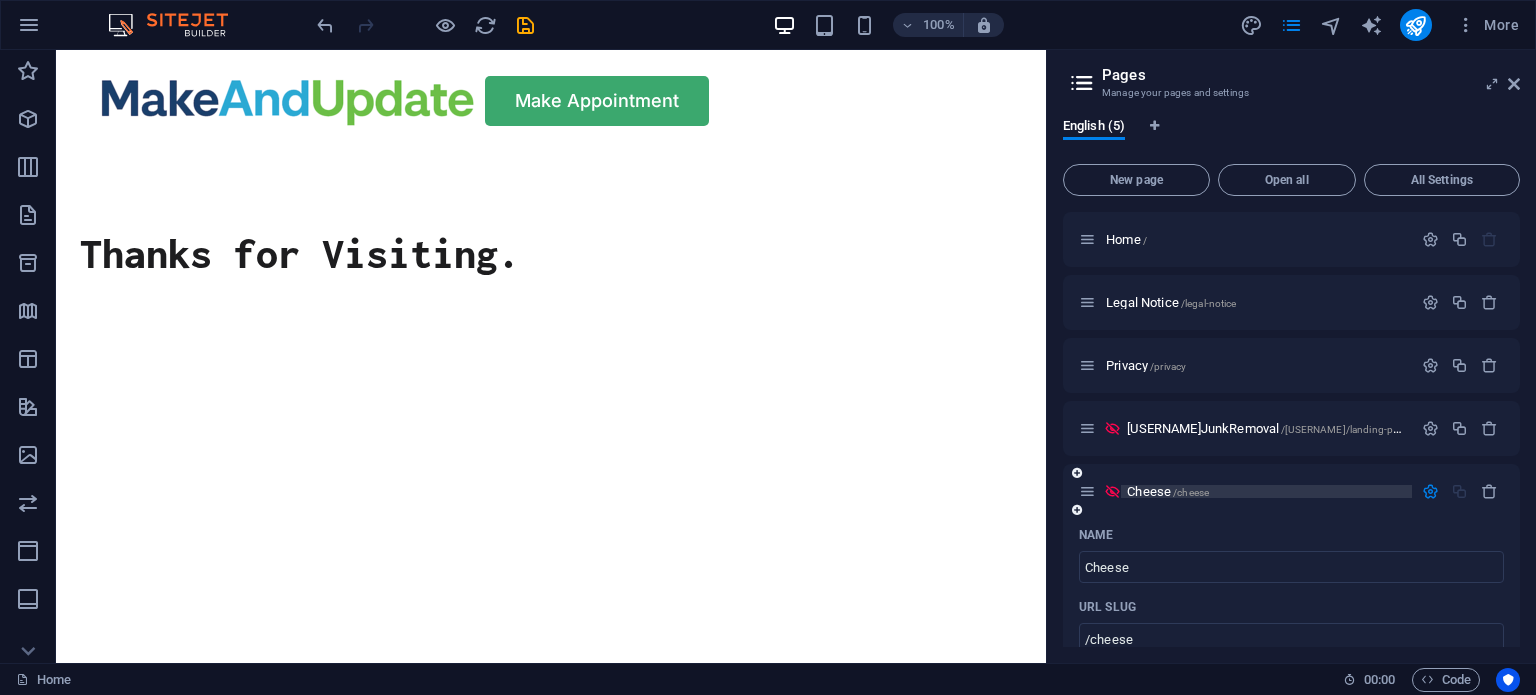 click on "[USERNAME] /[USERNAME]" at bounding box center (1266, 491) 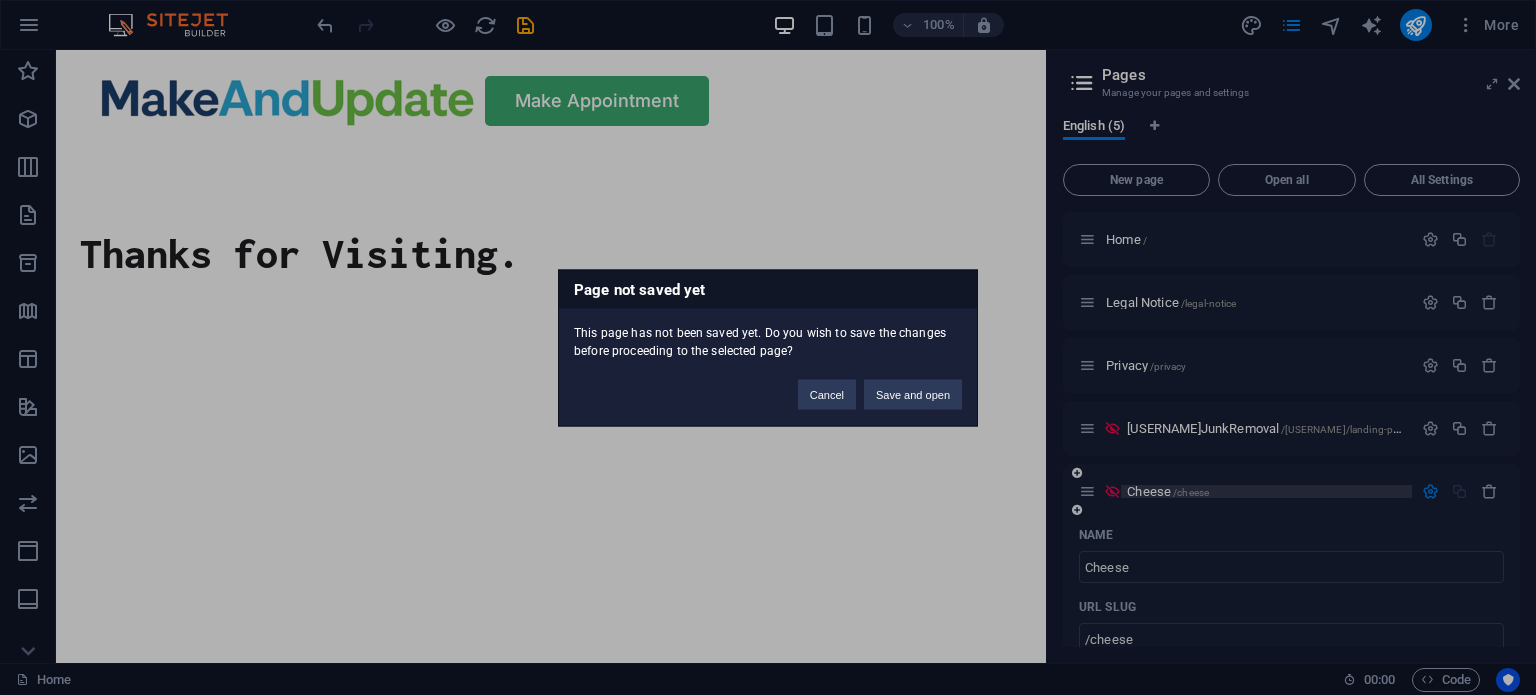 click on "Page not saved yet This page has not been saved yet. Do you wish to save the changes before proceeding to the selected page? Cancel Save and open" at bounding box center [768, 347] 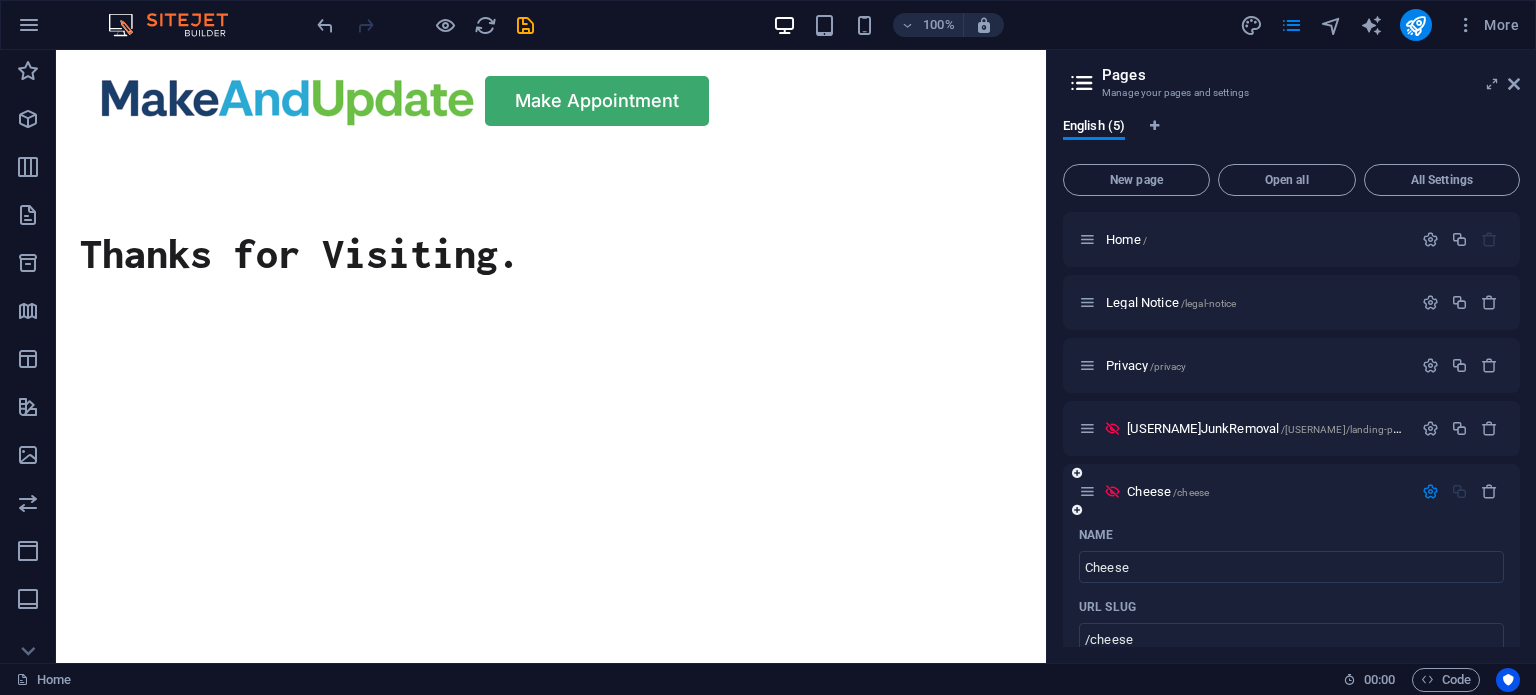 drag, startPoint x: 1342, startPoint y: 493, endPoint x: 1320, endPoint y: 515, distance: 31.112698 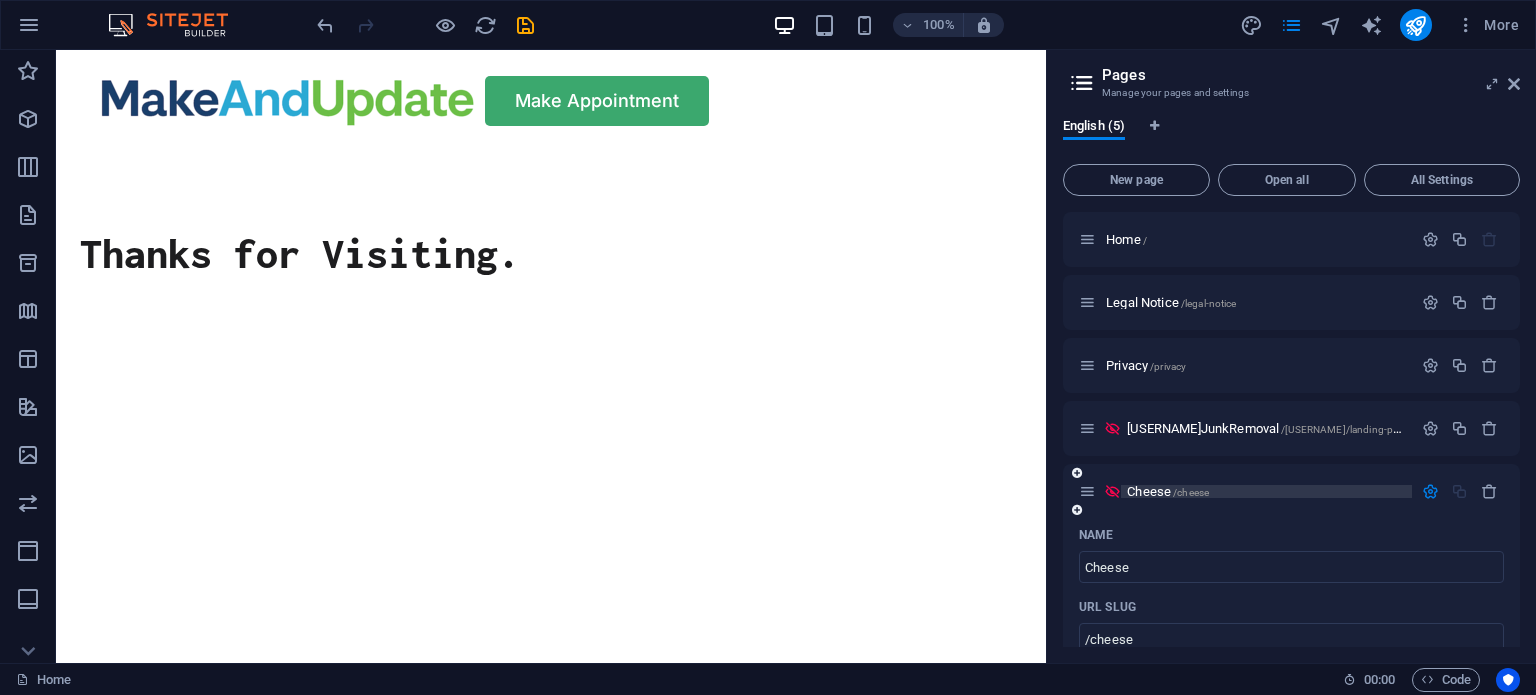 click on "[USERNAME] /[USERNAME]" at bounding box center (1266, 491) 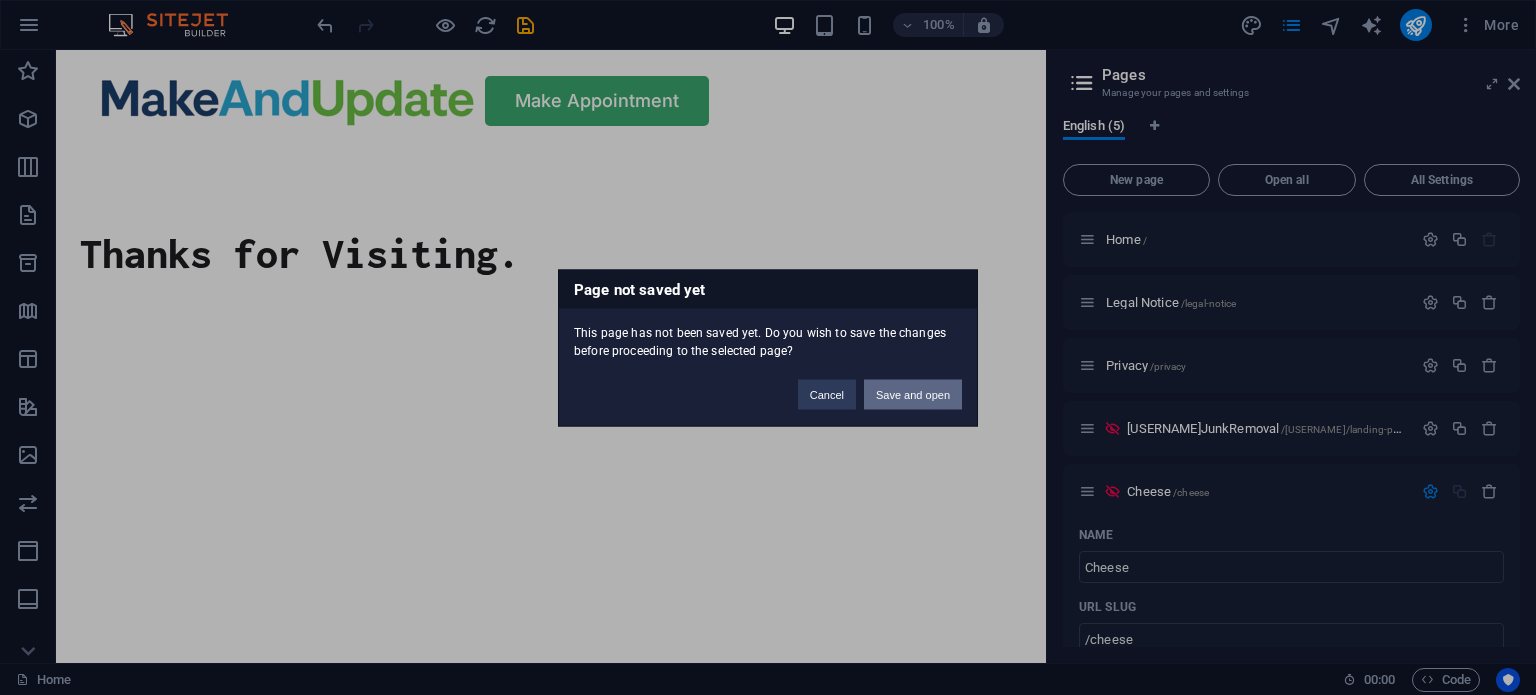 click on "Save and open" at bounding box center [913, 394] 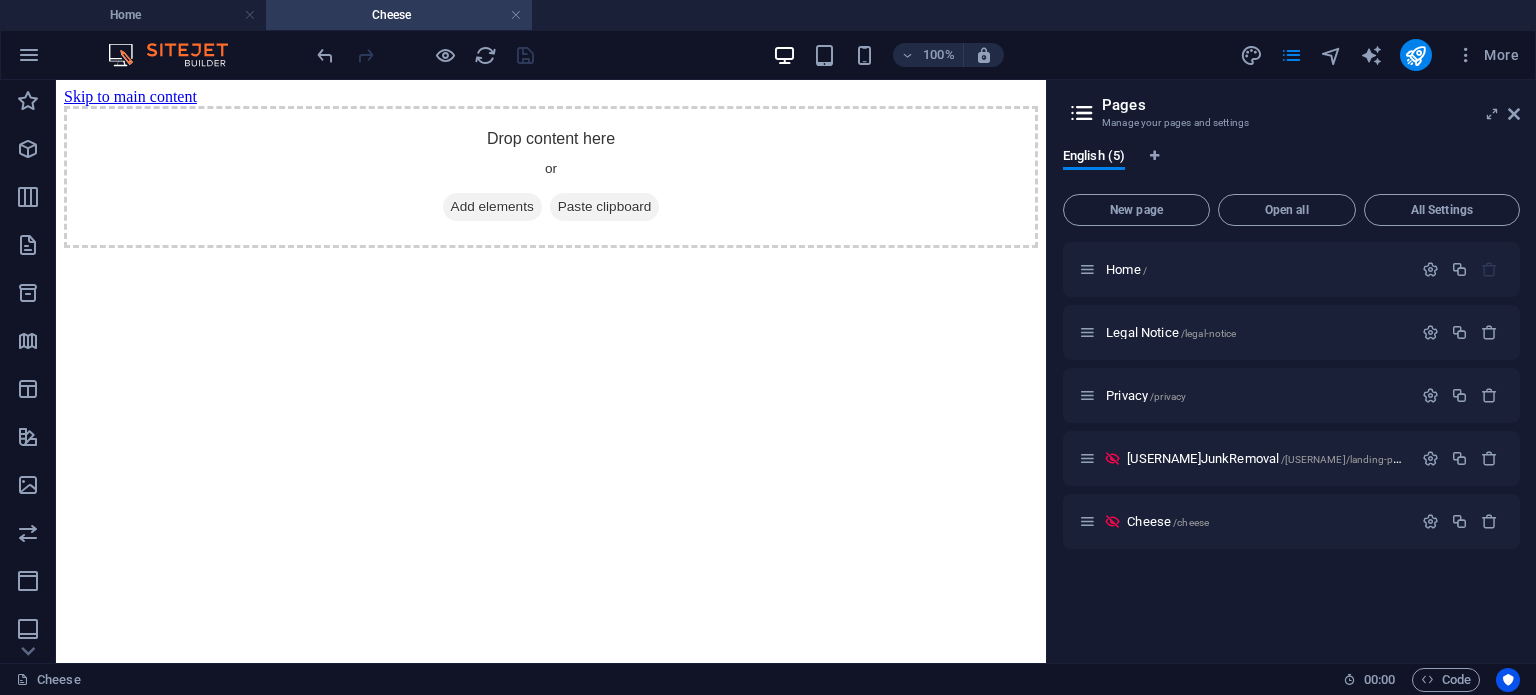 scroll, scrollTop: 0, scrollLeft: 0, axis: both 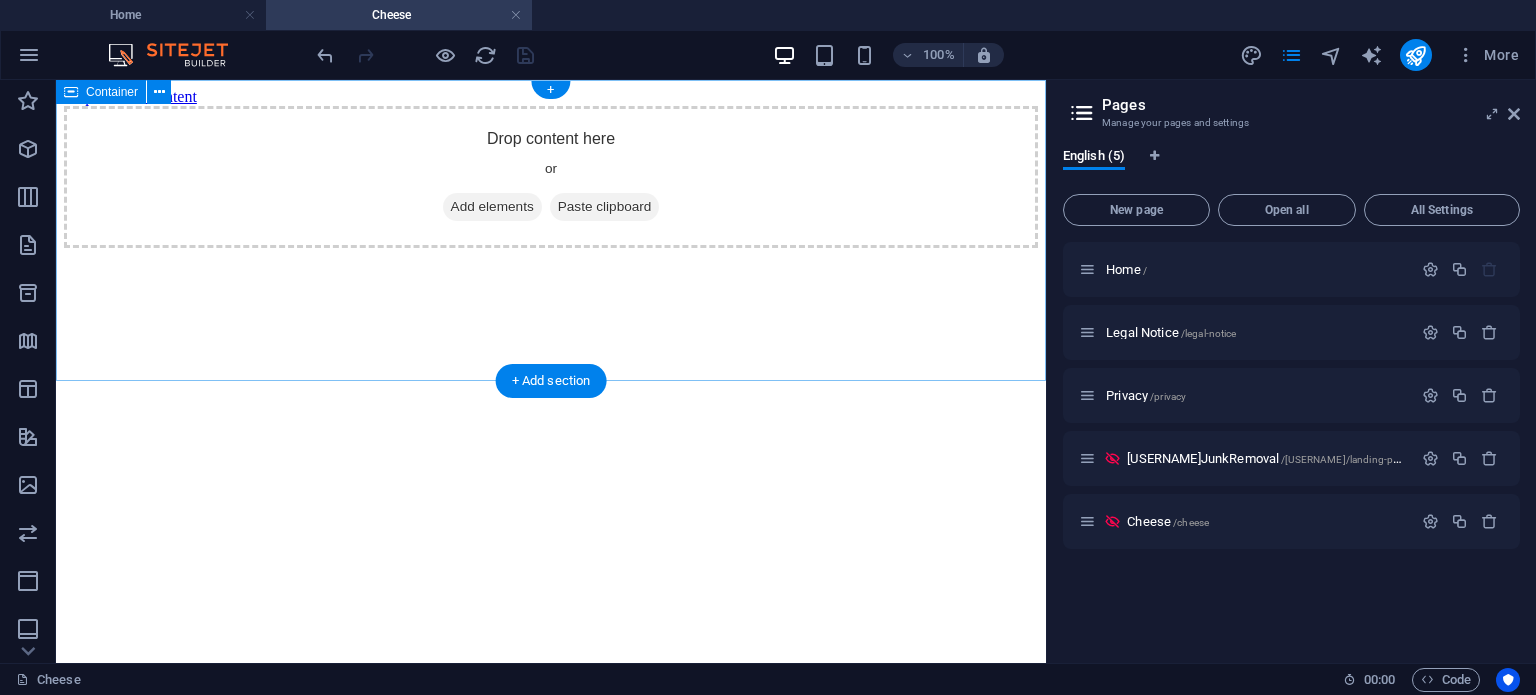 click on "Add elements" at bounding box center (492, 207) 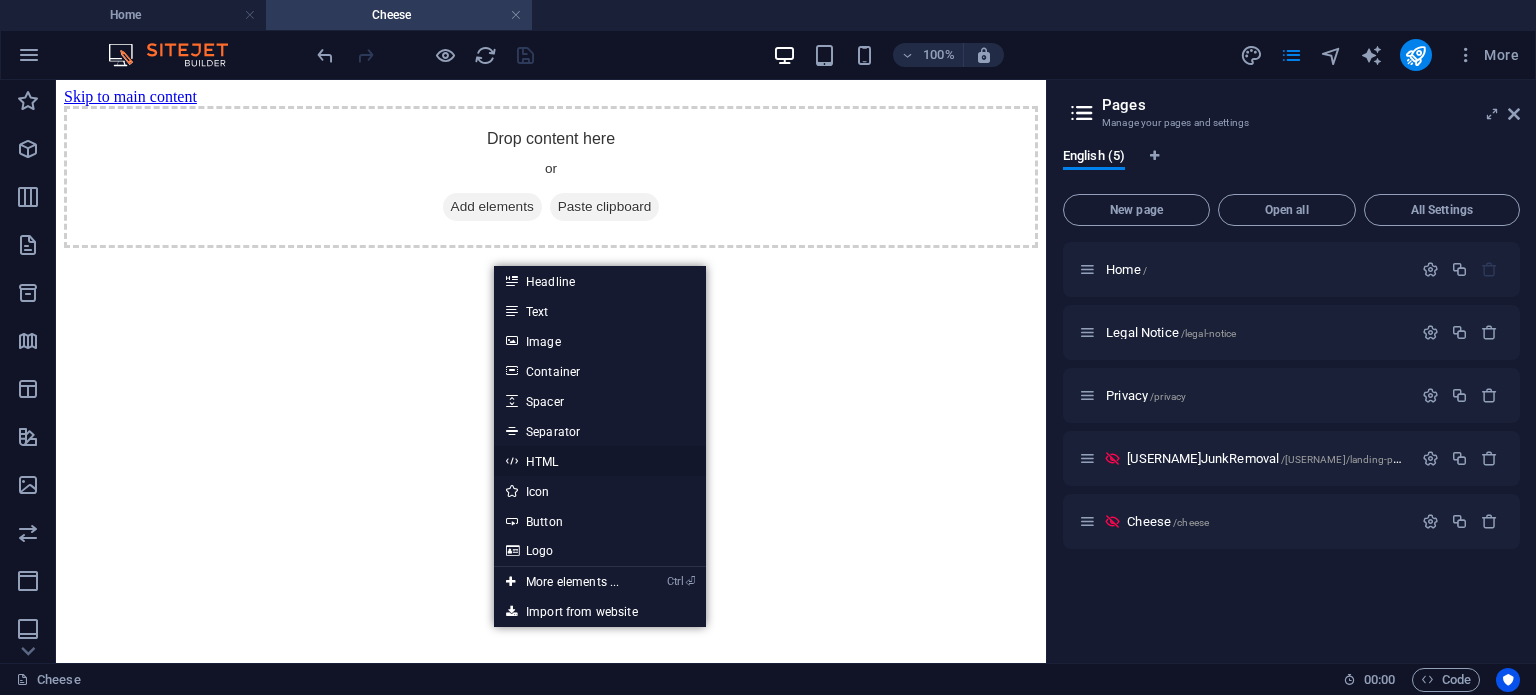 click on "HTML" at bounding box center [600, 461] 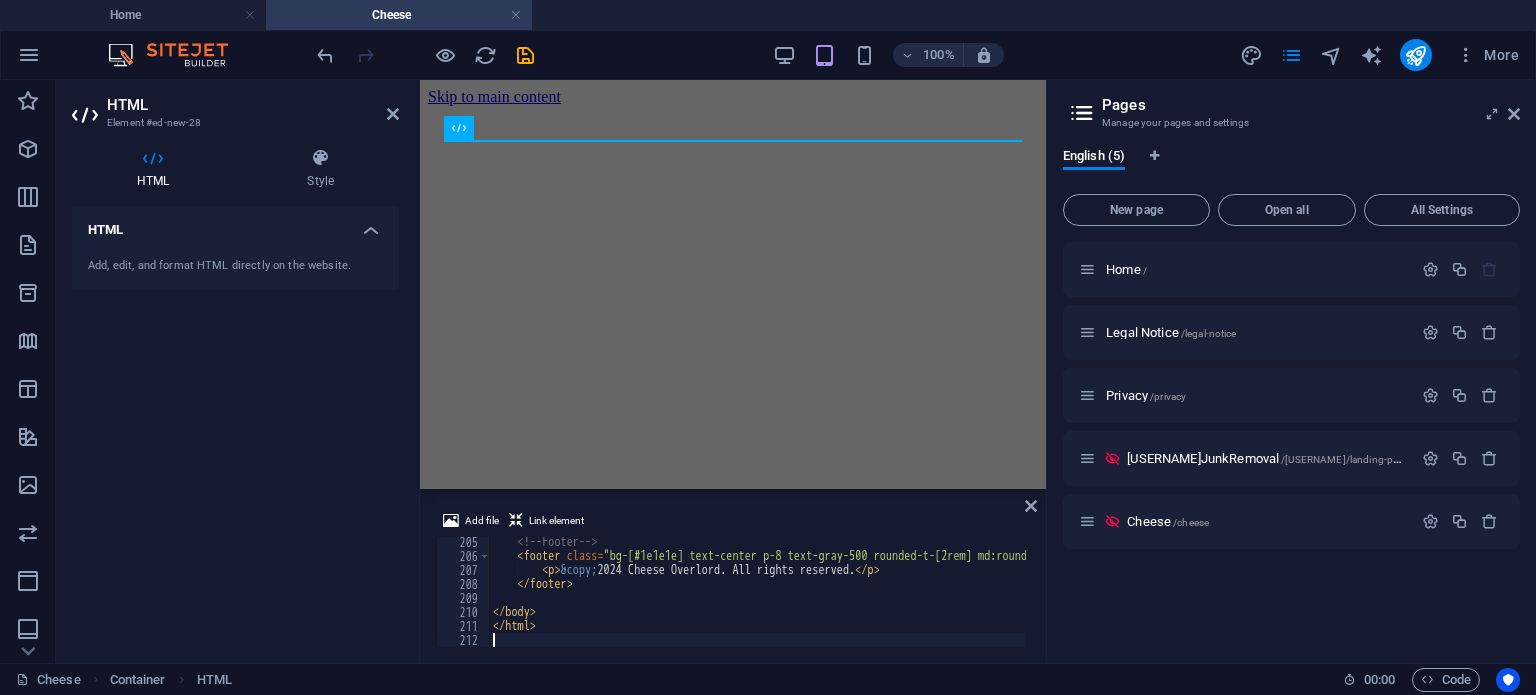scroll, scrollTop: 2858, scrollLeft: 0, axis: vertical 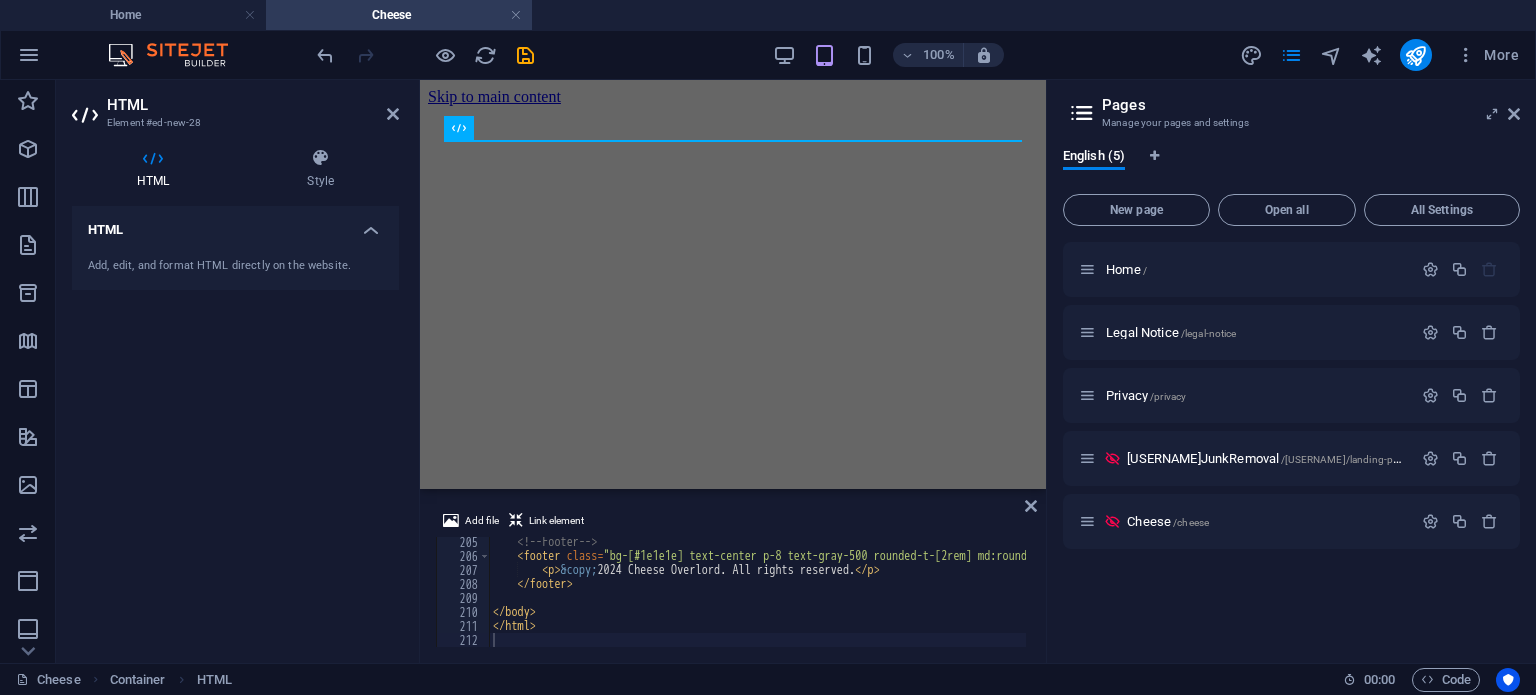 click on "Add file Link element" at bounding box center (733, 523) 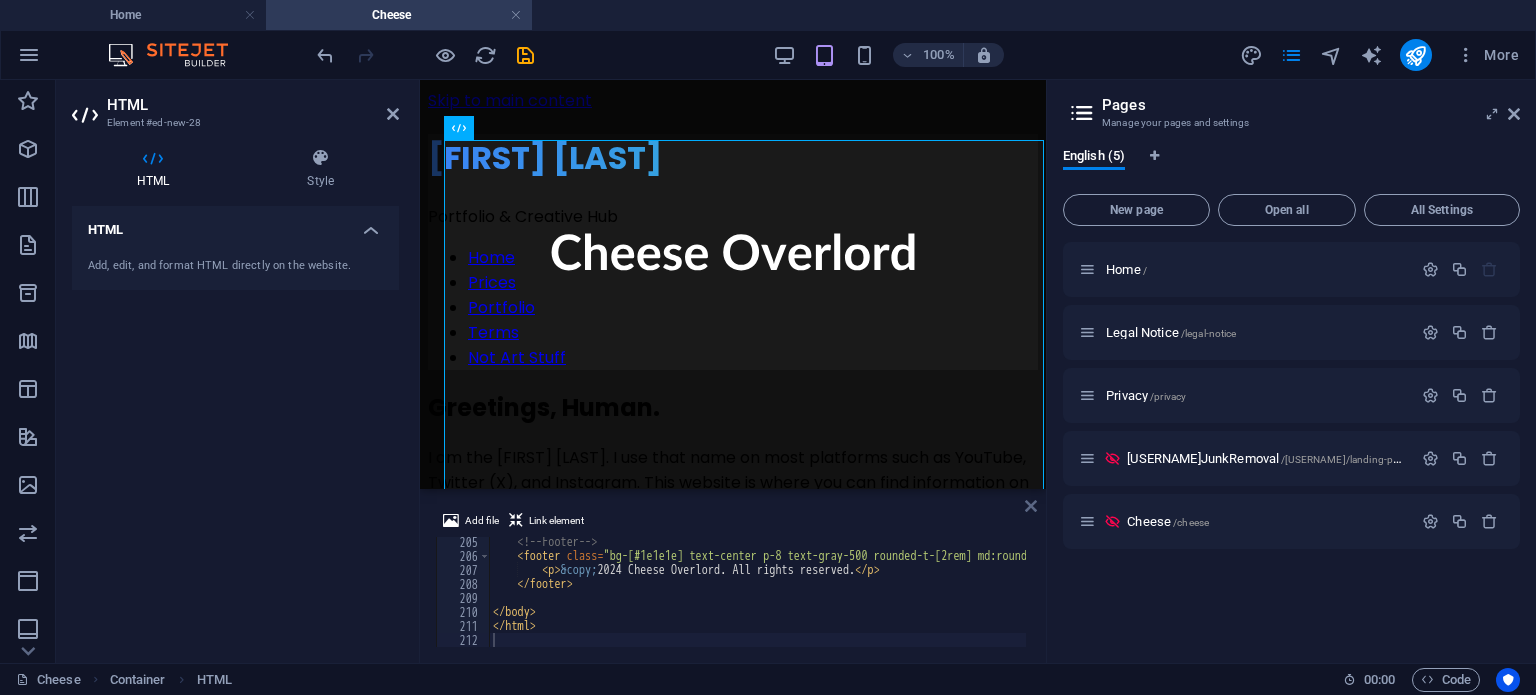 click at bounding box center (1031, 506) 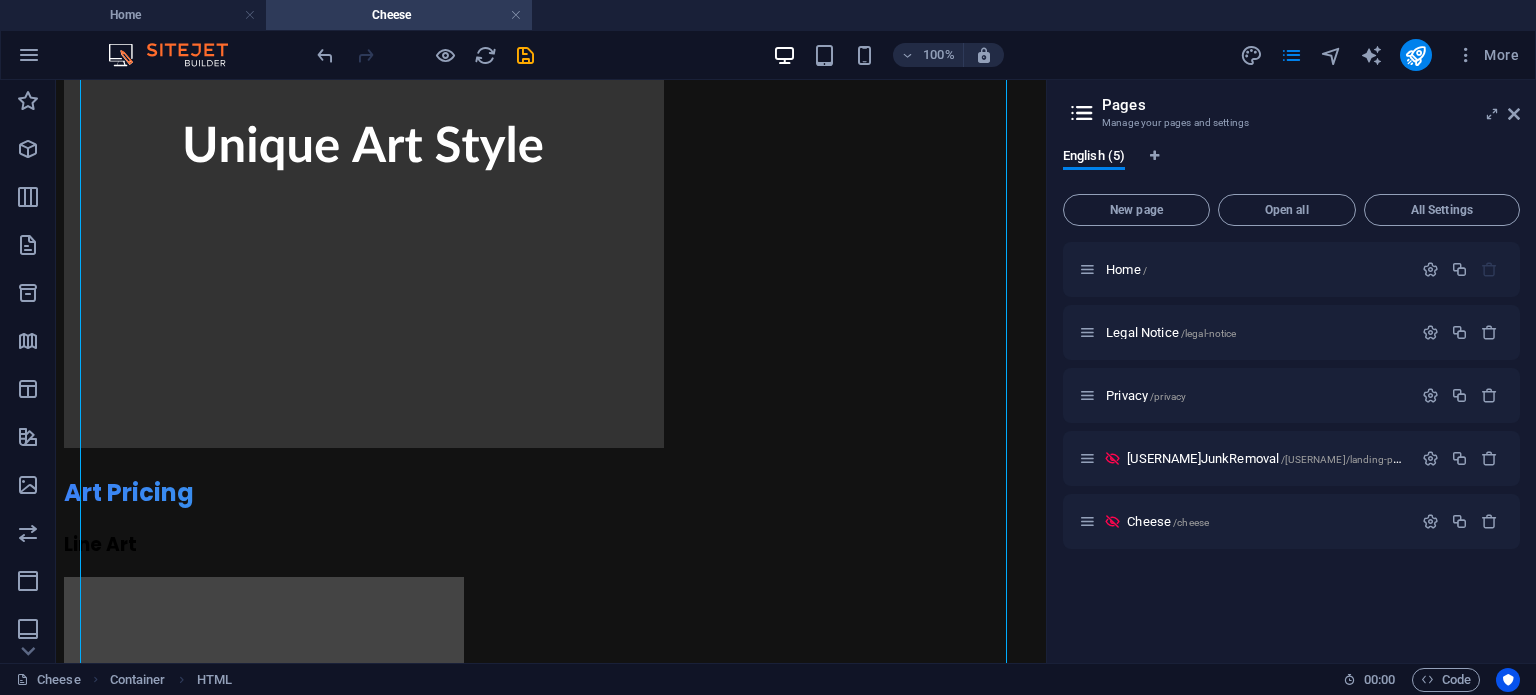 scroll, scrollTop: 708, scrollLeft: 0, axis: vertical 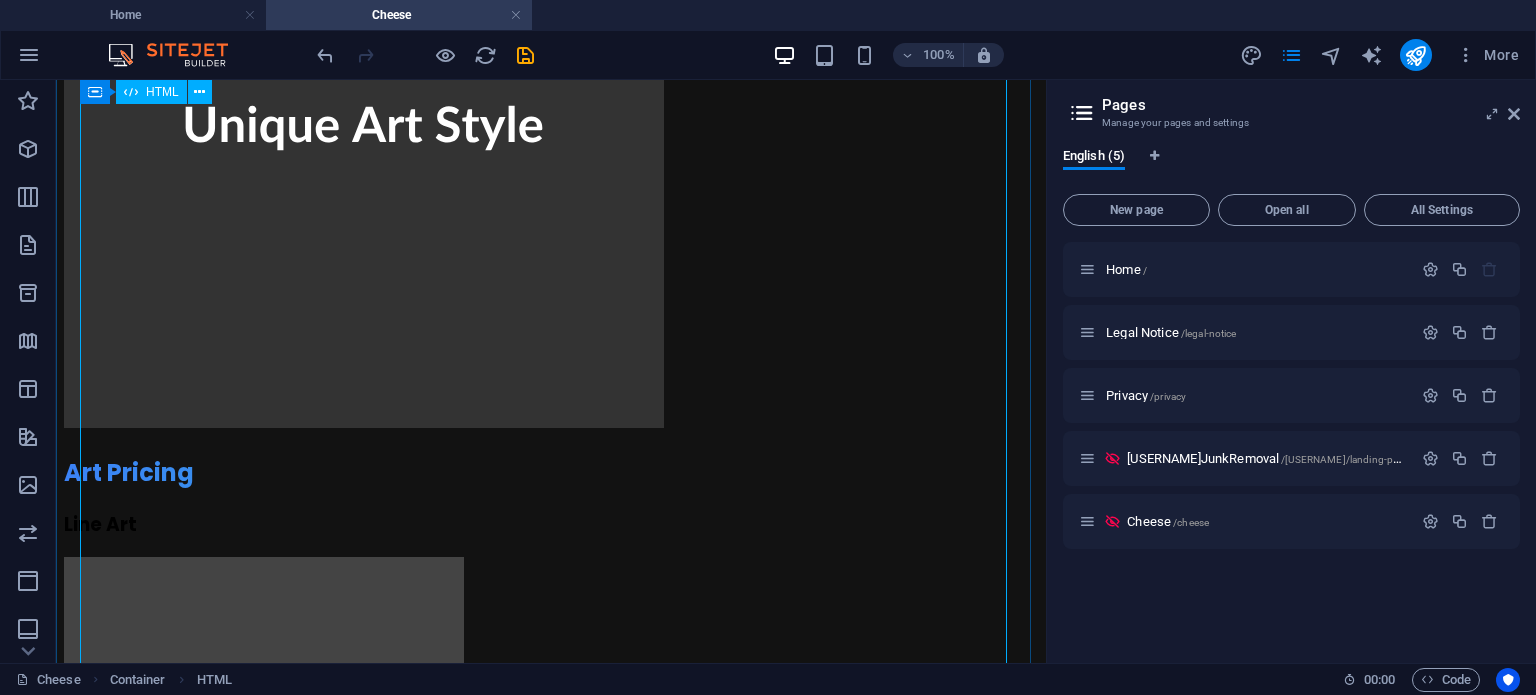click on "[FIRST] [LAST]
[FIRST] [LAST]
Portfolio & Creative Hub
Home
Prices
Portfolio
Terms
Not Art Stuff
Greetings, Human.
I am the [FIRST] [LAST]. I use that name on most platforms such as YouTube, Twitter (X), and Instagram. This website is where you can find information on what kind of art and content I create, as well as my prices for said art." at bounding box center (551, 1708) 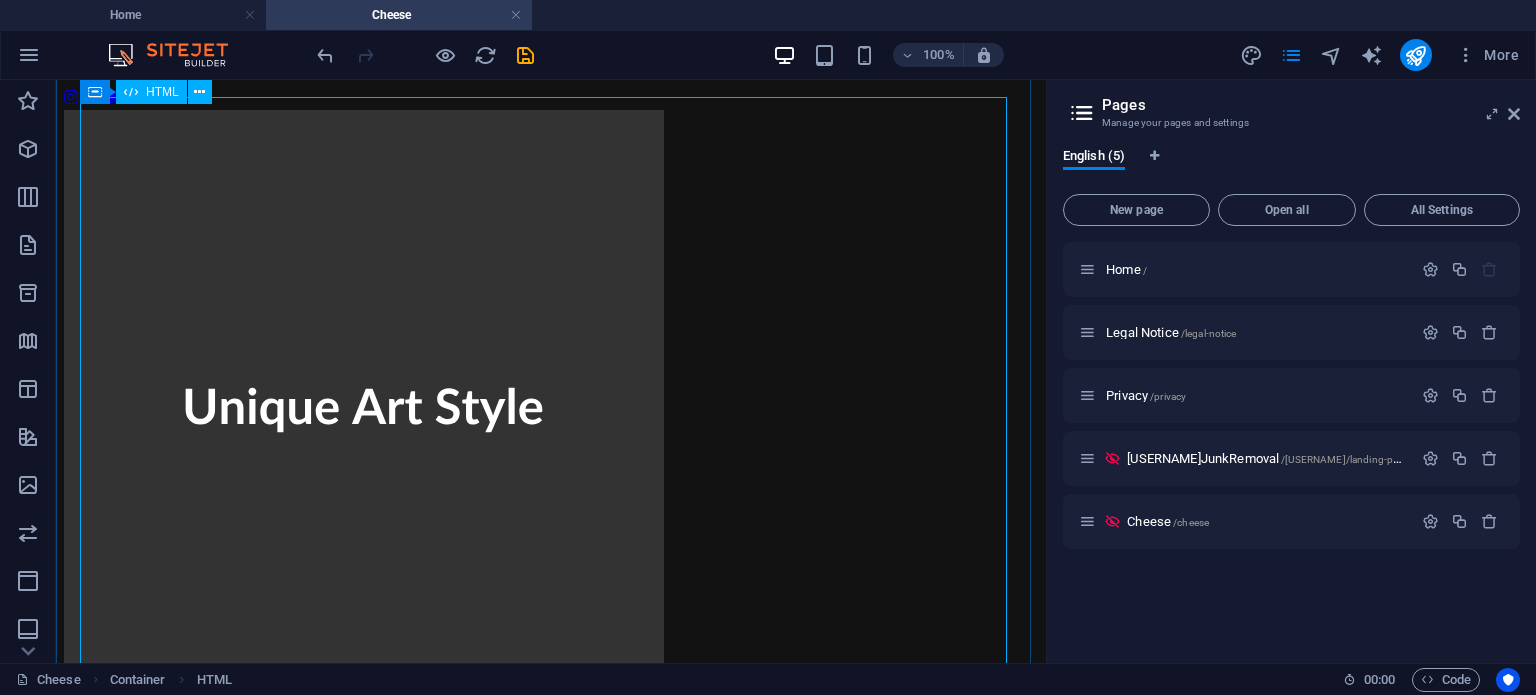 scroll, scrollTop: 0, scrollLeft: 0, axis: both 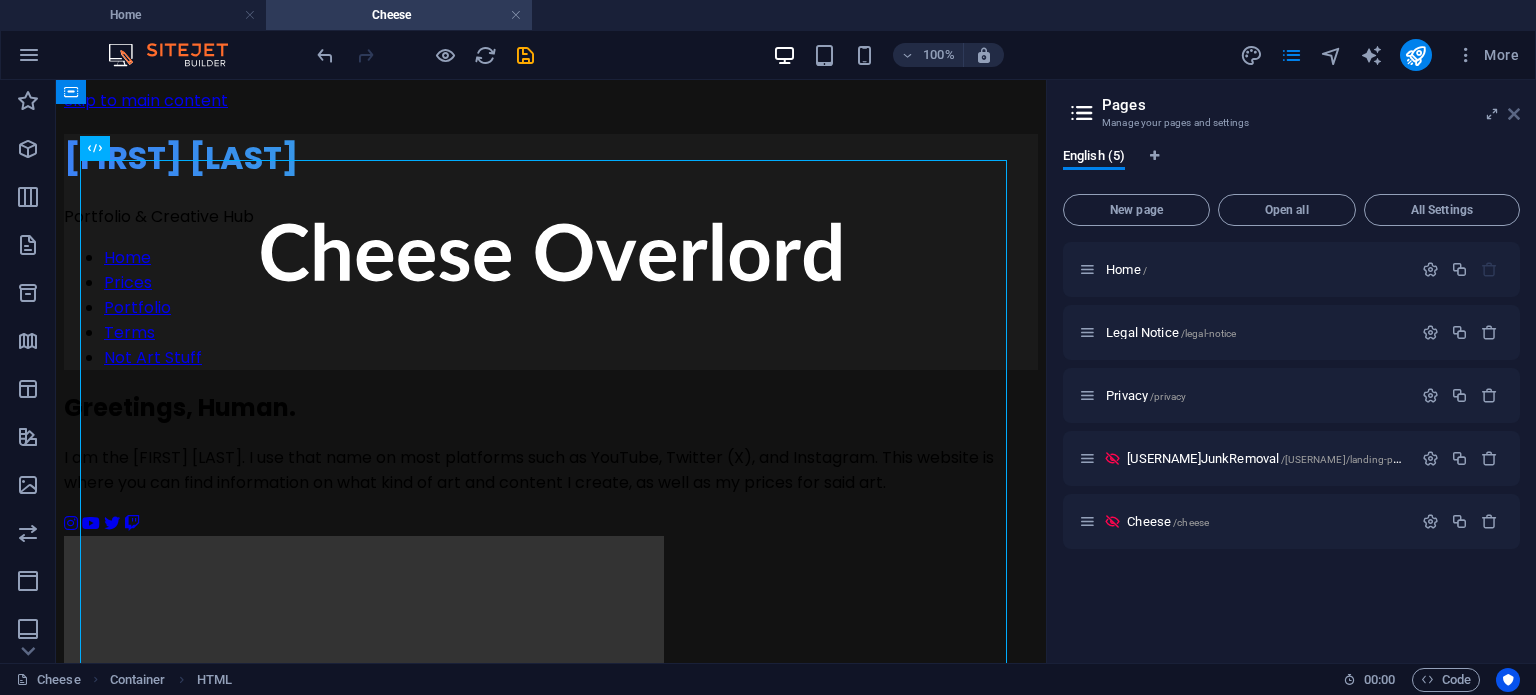 click at bounding box center (1514, 114) 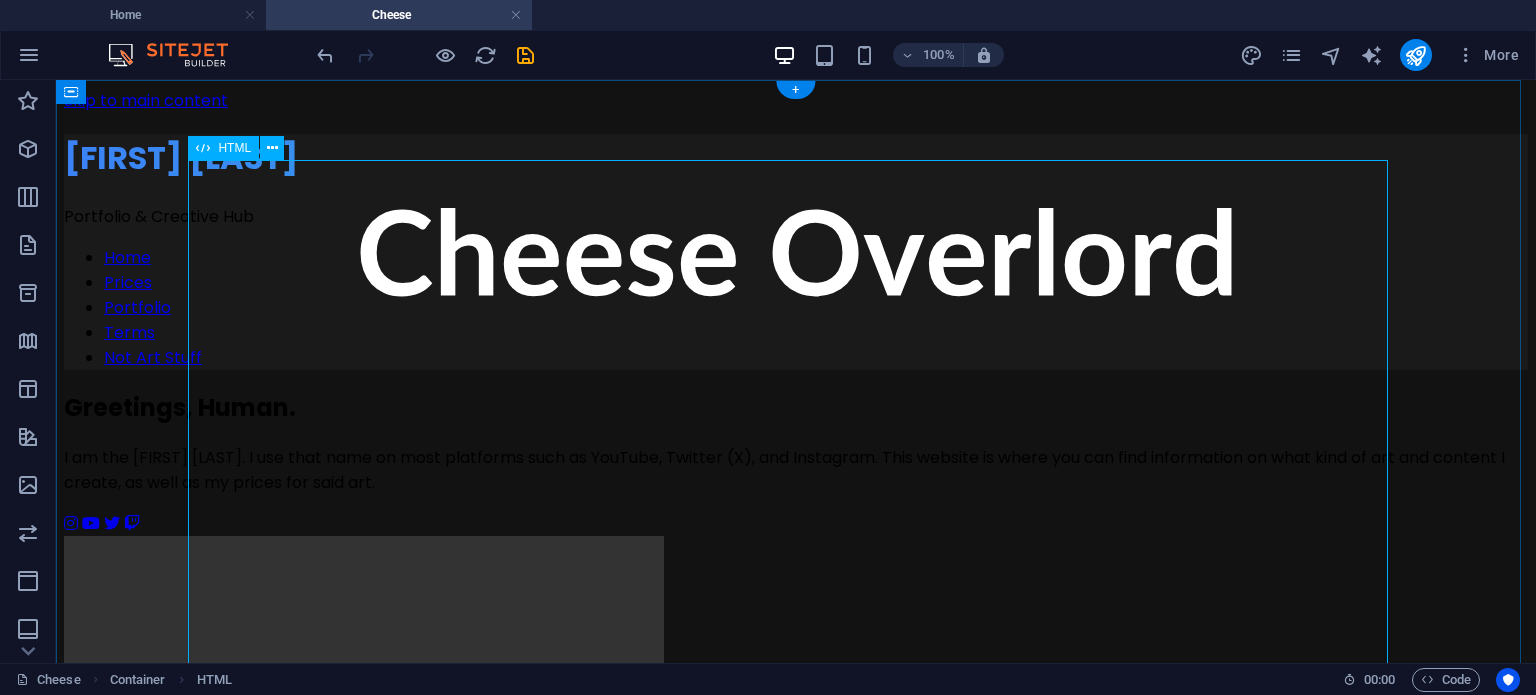 click on "[FIRST] [LAST]
[FIRST] [LAST]
Portfolio & Creative Hub
Home
Prices
Portfolio
Terms
Not Art Stuff
Greetings, Human.
I am the [FIRST] [LAST]. I use that name on most platforms such as YouTube, Twitter (X), and Instagram. This website is where you can find information on what kind of art and content I create, as well as my prices for said art." at bounding box center [796, 2379] 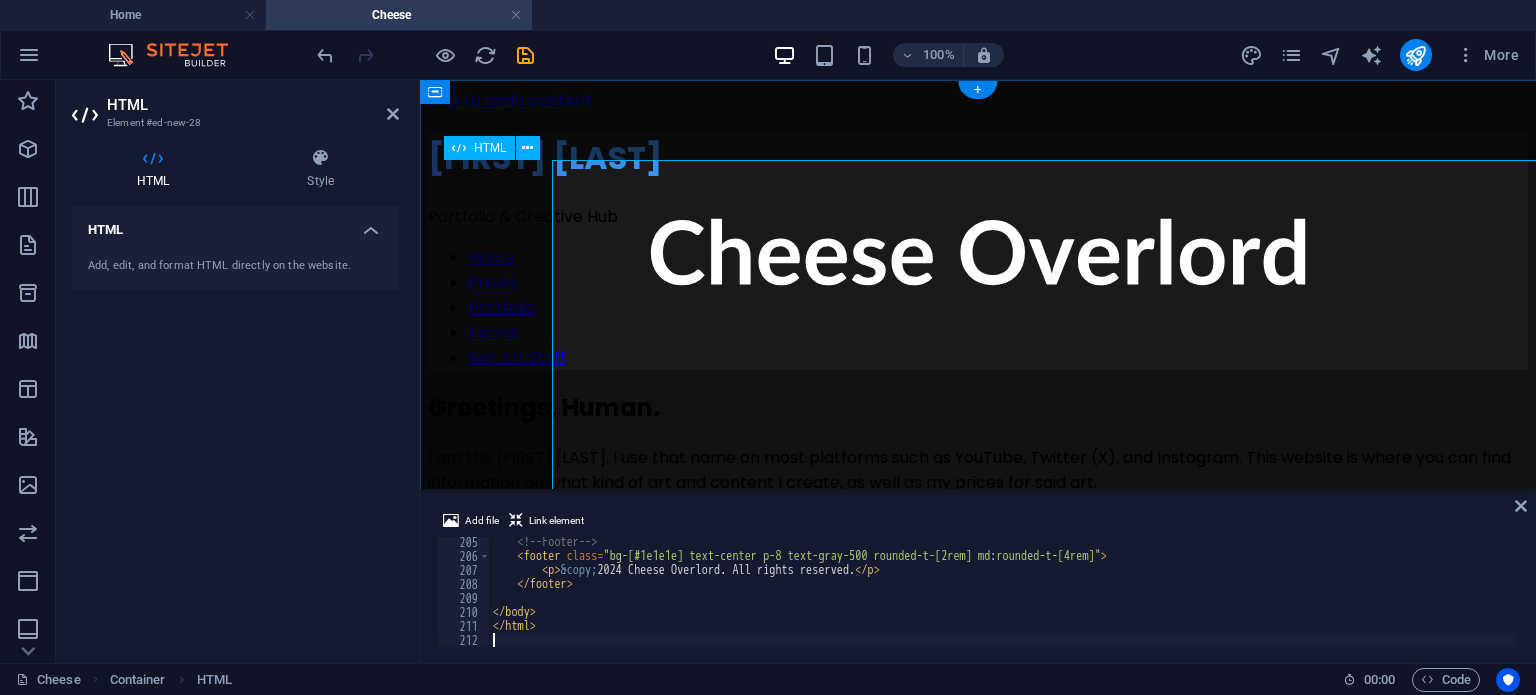 scroll, scrollTop: 2858, scrollLeft: 0, axis: vertical 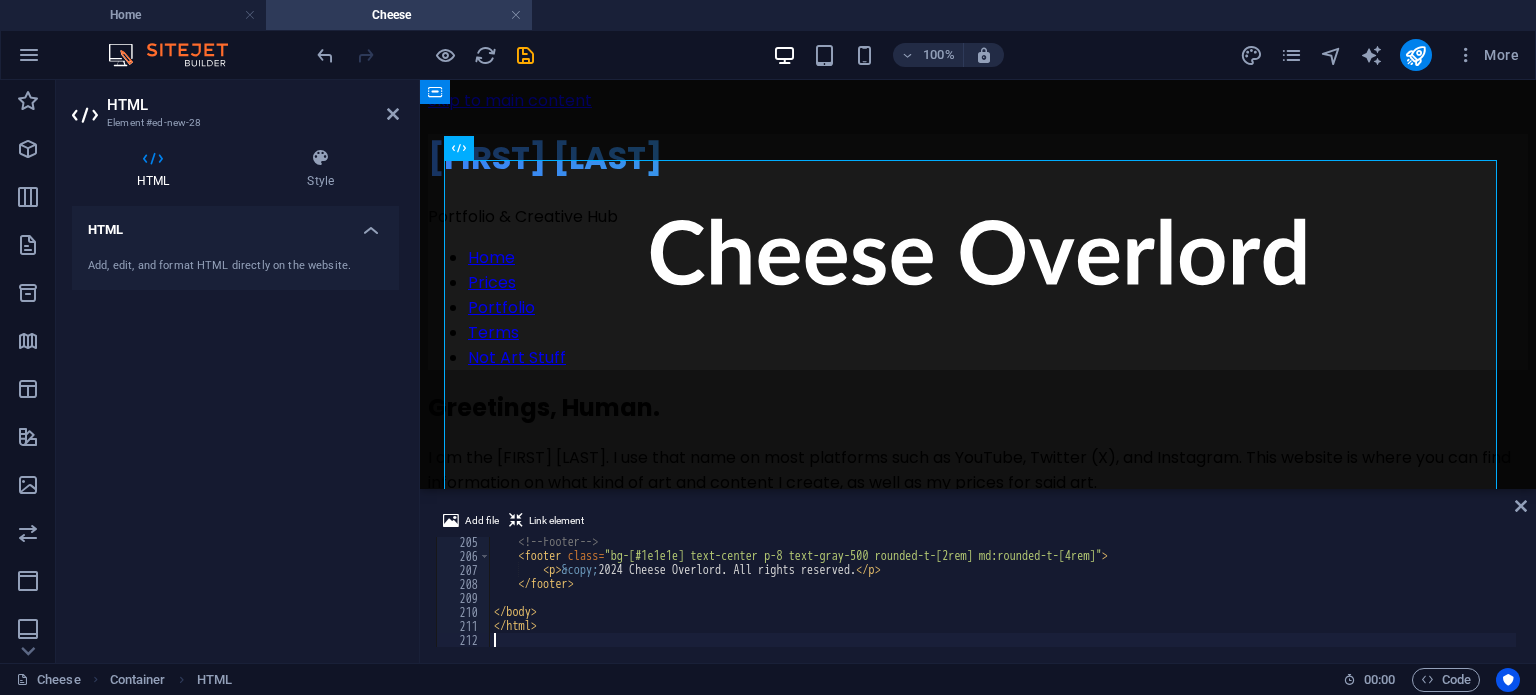 click on "<!--  Footer  -->      < footer   class = "bg-[#1e1e1e] text-center p-8 text-gray-500 rounded-t-[2rem] md:rounded-t-[4rem]" >           < p > &copy;  2024 Cheese Overlord. All rights reserved. </ p >      </ footer > </ body > </ html >" at bounding box center (1414, 602) 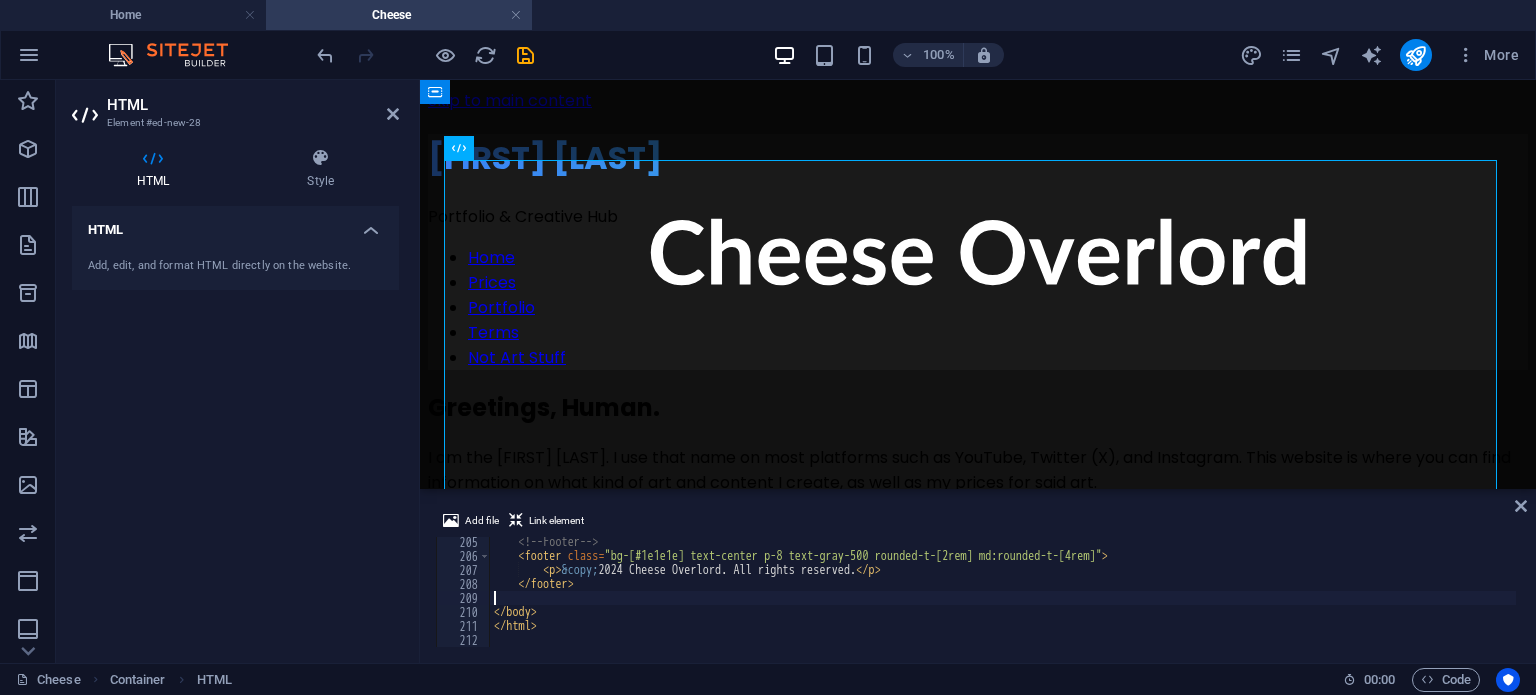 type on "</html>" 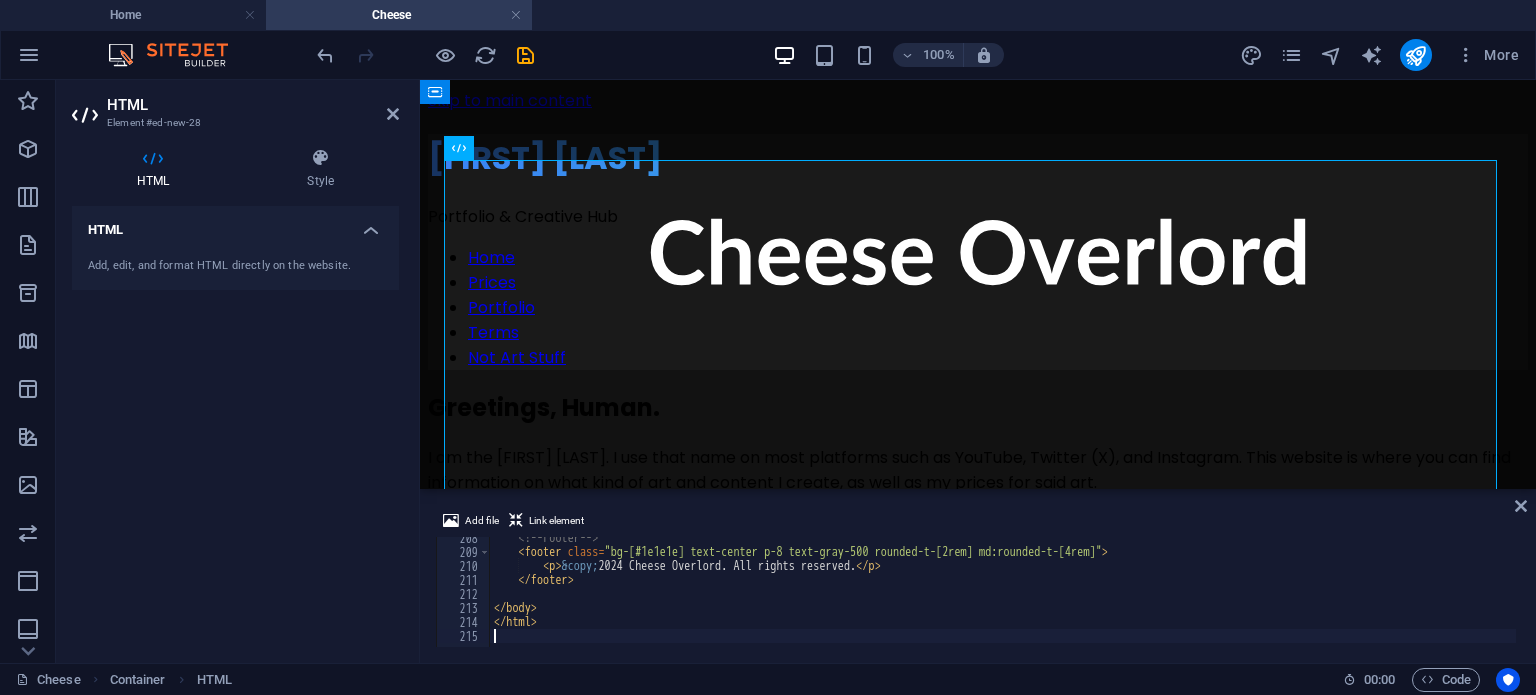 type on "</html>" 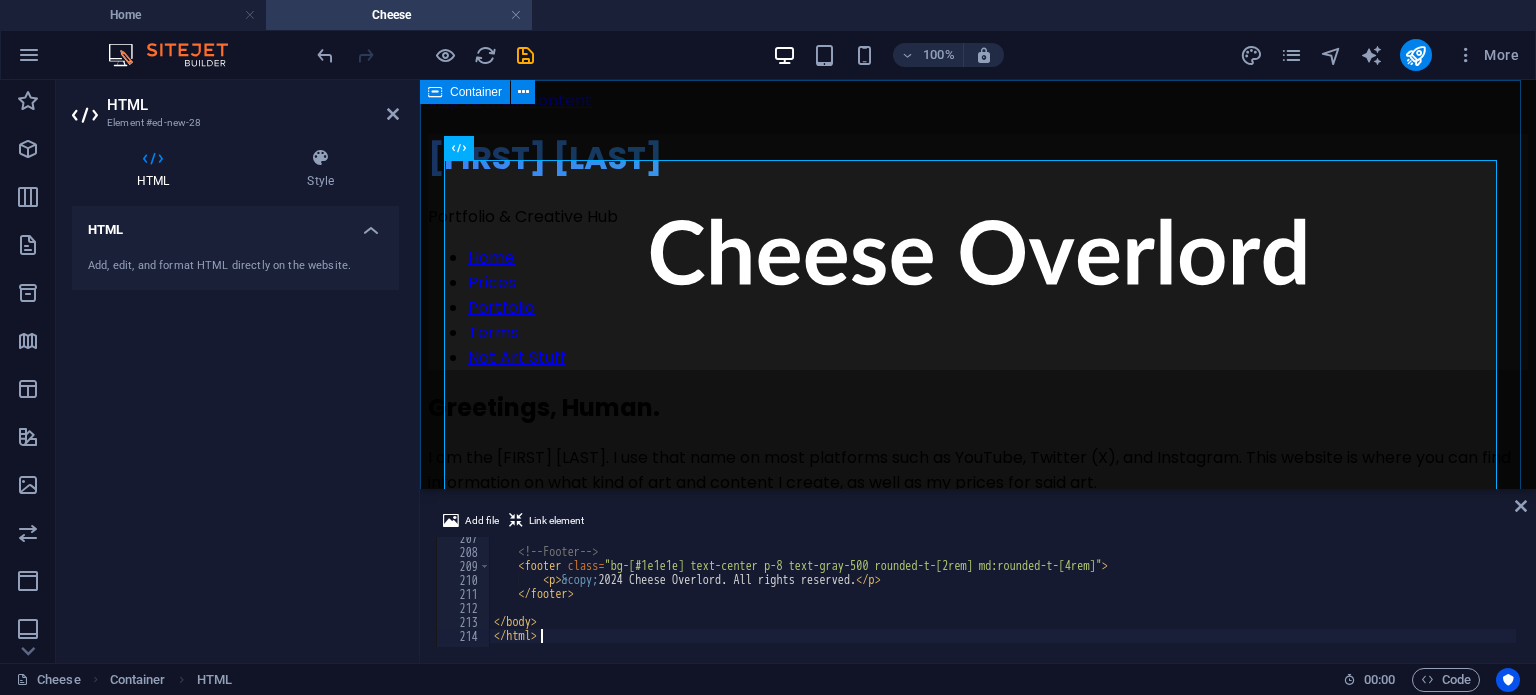 click on "[FIRST] [LAST]
[FIRST] [LAST]
Portfolio & Creative Hub
Home
Prices
Portfolio
Terms
Not Art Stuff
Greetings, Human.
I am the [FIRST] [LAST]. I use that name on most platforms such as YouTube, Twitter (X), and Instagram. This website is where you can find information on what kind of art and content I create, as well as my prices for said art." at bounding box center (978, 2391) 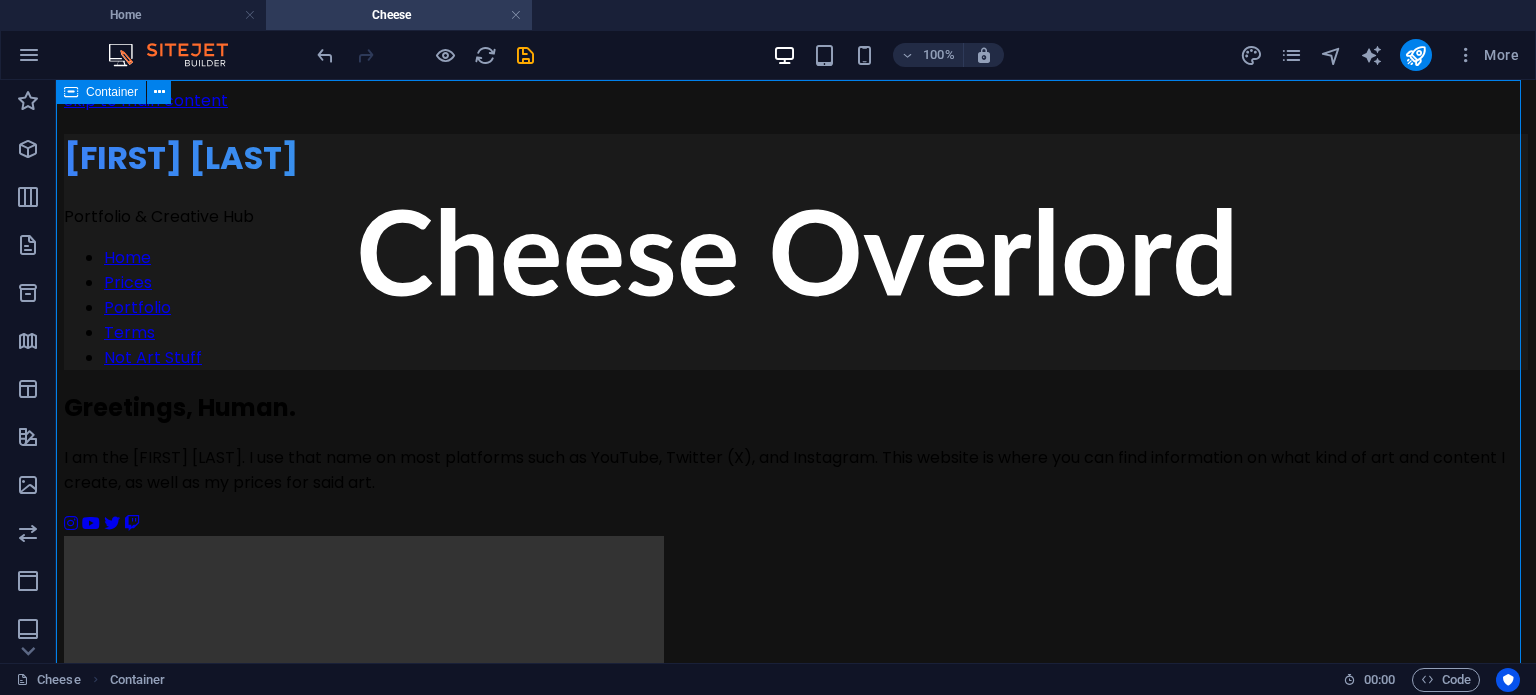 click on "[FIRST] [LAST]
[FIRST] [LAST]
Portfolio & Creative Hub
Home
Prices
Portfolio
Terms
Not Art Stuff
Greetings, Human.
I am the [FIRST] [LAST]. I use that name on most platforms such as YouTube, Twitter (X), and Instagram. This website is where you can find information on what kind of art and content I create, as well as my prices for said art." at bounding box center [796, 2379] 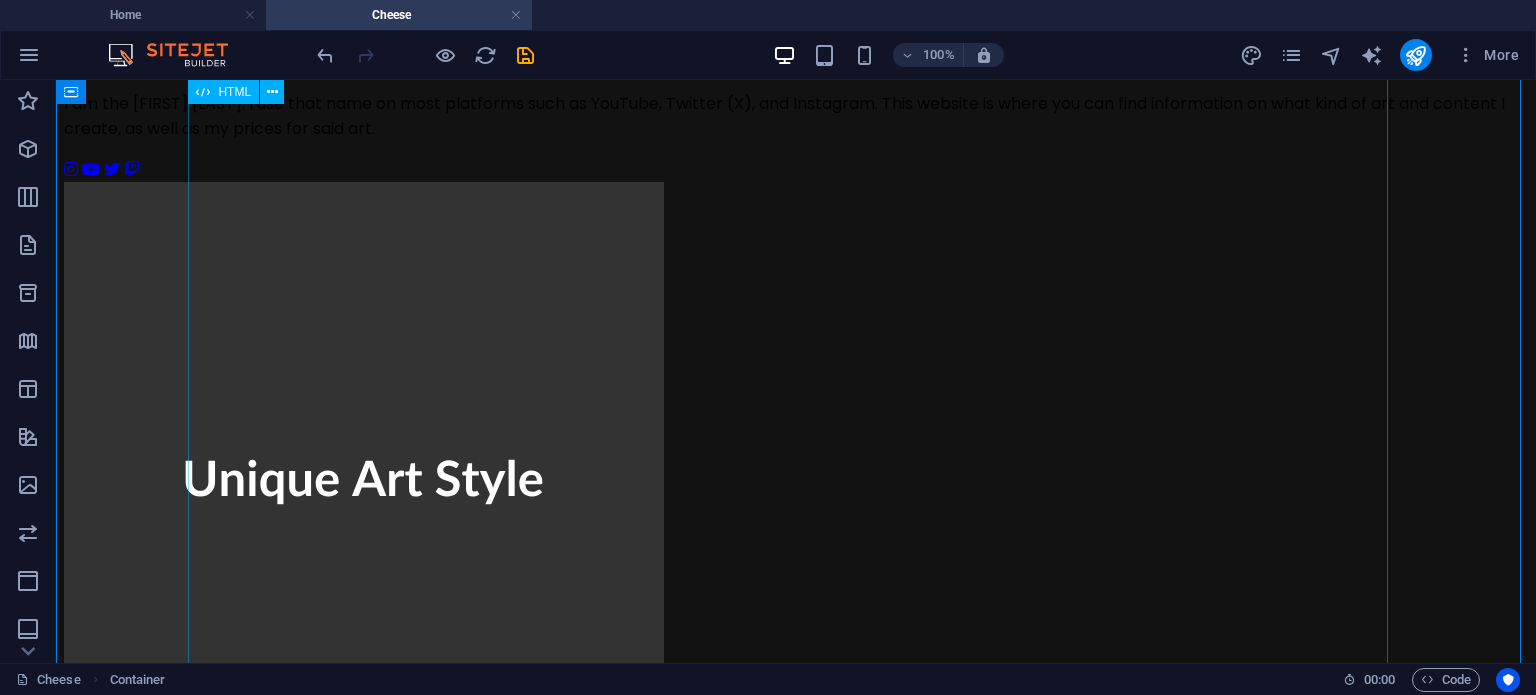 scroll, scrollTop: 0, scrollLeft: 0, axis: both 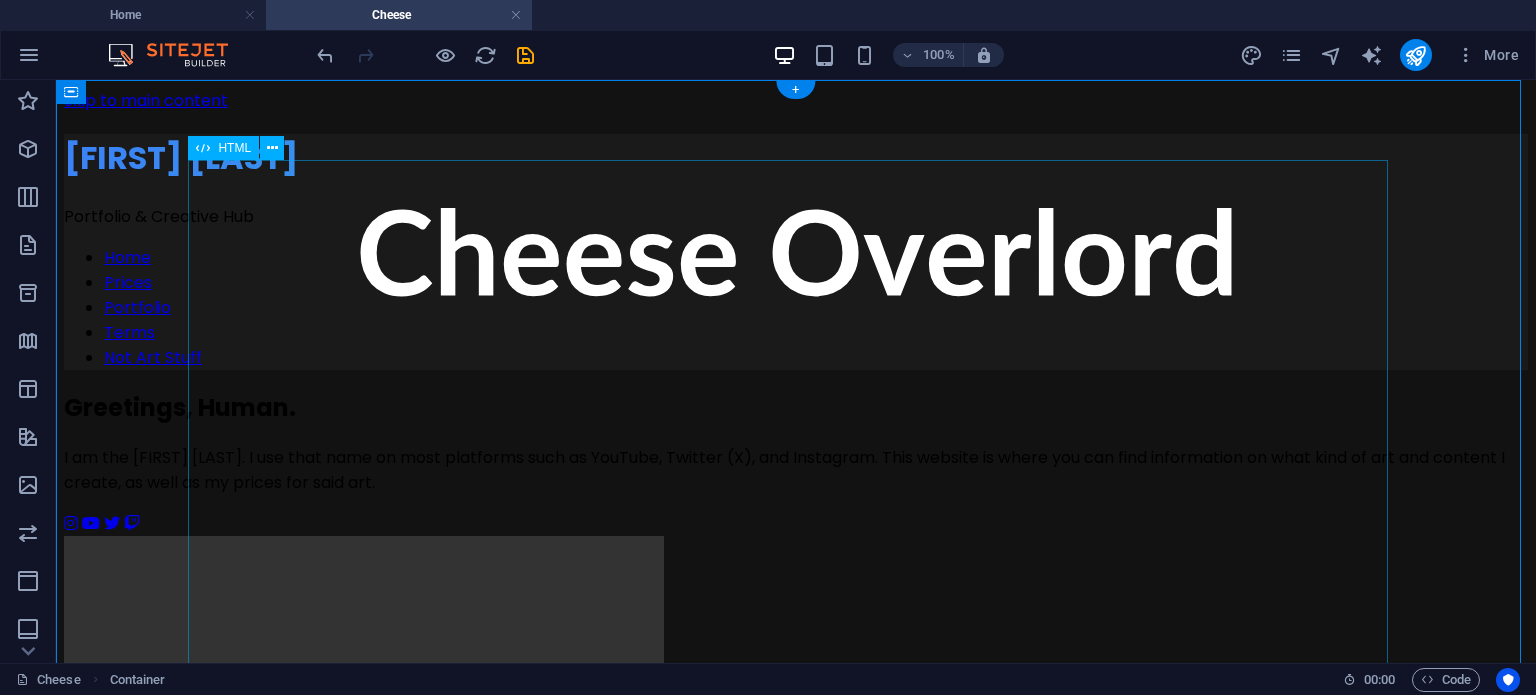 click on "[FIRST] [LAST]
[FIRST] [LAST]
Portfolio & Creative Hub
Home
Prices
Portfolio
Terms
Not Art Stuff
Greetings, Human.
I am the [FIRST] [LAST]. I use that name on most platforms such as YouTube, Twitter (X), and Instagram. This website is where you can find information on what kind of art and content I create, as well as my prices for said art." at bounding box center (796, 2379) 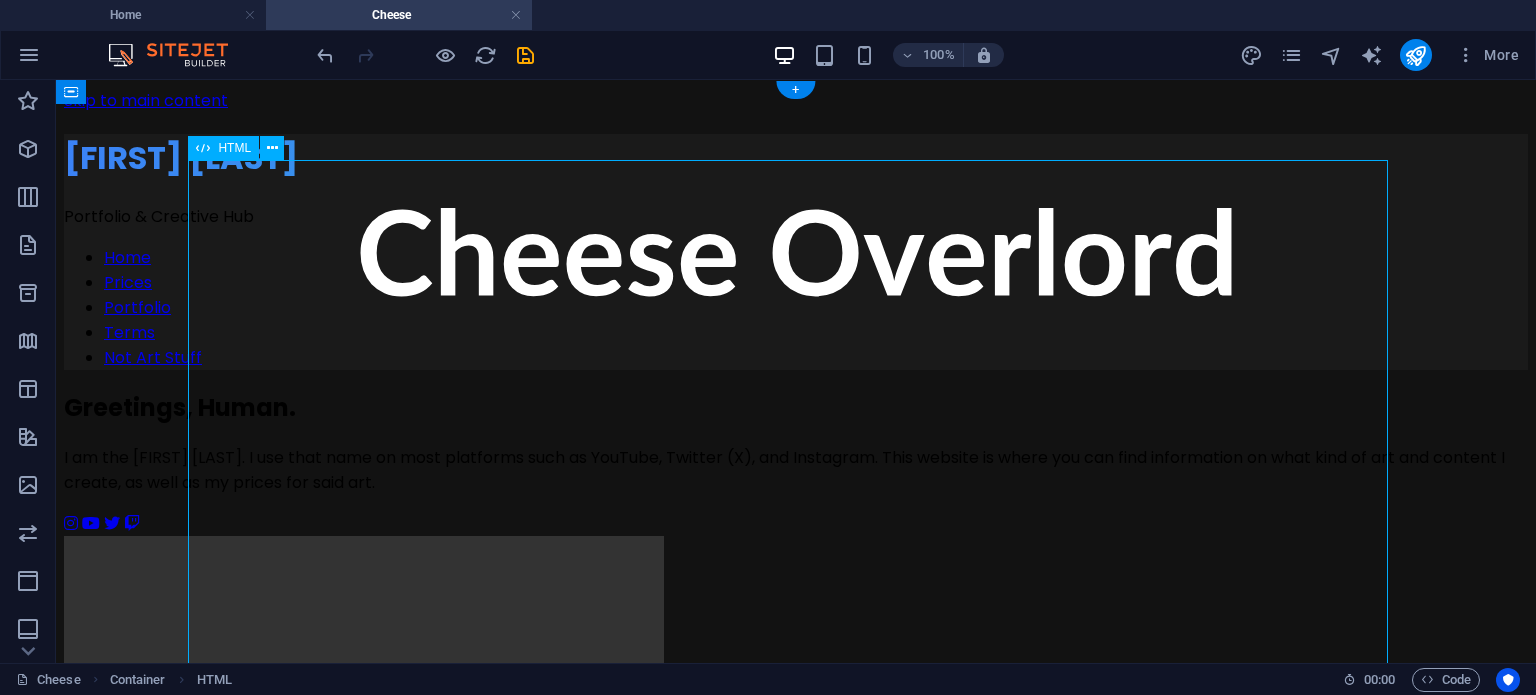 click on "[FIRST] [LAST]
[FIRST] [LAST]
Portfolio & Creative Hub
Home
Prices
Portfolio
Terms
Not Art Stuff
Greetings, Human.
I am the [FIRST] [LAST]. I use that name on most platforms such as YouTube, Twitter (X), and Instagram. This website is where you can find information on what kind of art and content I create, as well as my prices for said art." at bounding box center (796, 2379) 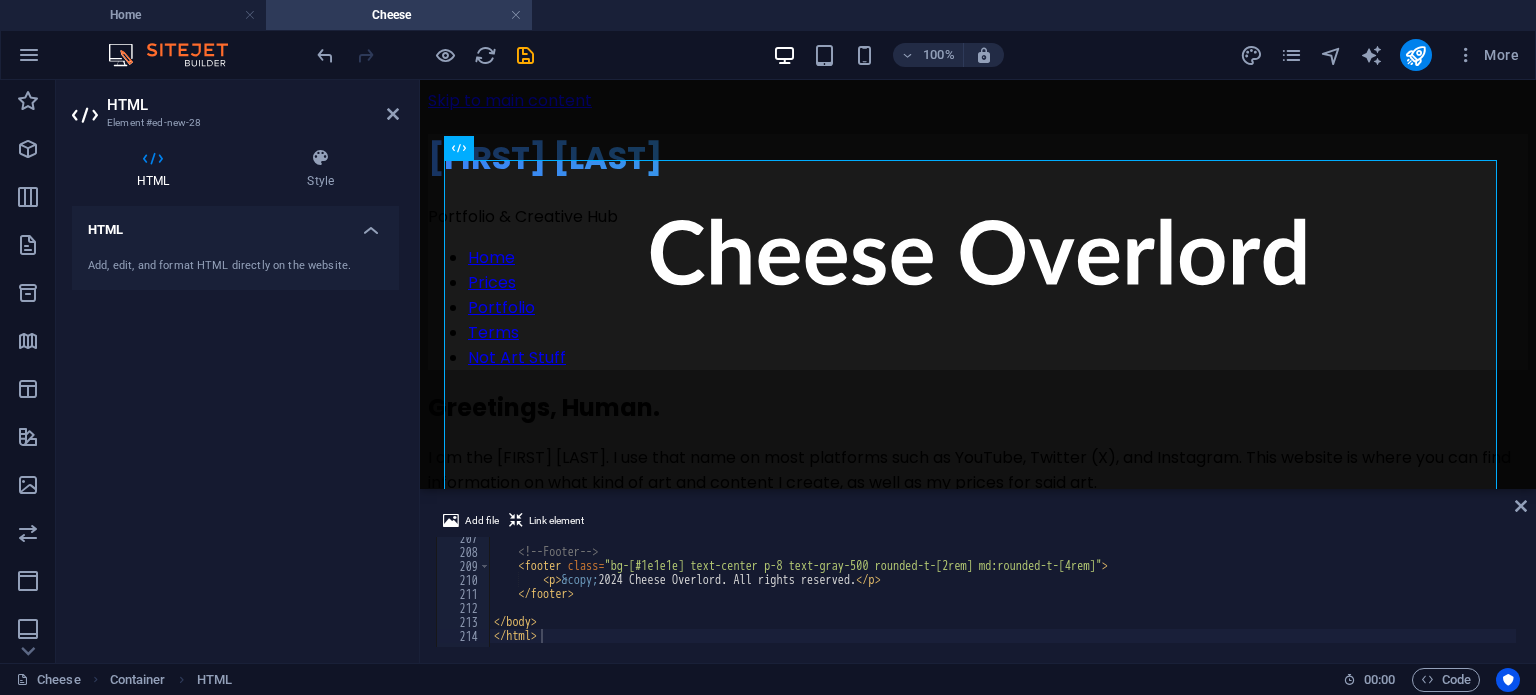 click on "Add file Link element </html> 207 208 209 210 211 212 213 214      <!--  Footer  -->      < footer   class = "bg-[#1e1e1e] text-center p-8 text-gray-500 rounded-t-[2rem] md:rounded-t-[4rem]" >           < p > &copy;  2024 Cheese Overlord. All rights reserved. </ p >      </ footer > </ body > </ html >     הההההההההההההההההההההההההההההההההההההההההההההההההההההההההההההההההההההההההההההההההההההההההההההההההההההההההההההההההההההההההההההההההההההההההההההההההההההההההההההההההההההההההההההההההההההההההההההההההההההההההההההההההההההההההההההההההההההההההההההההההההההההההההההההה" at bounding box center [978, 578] 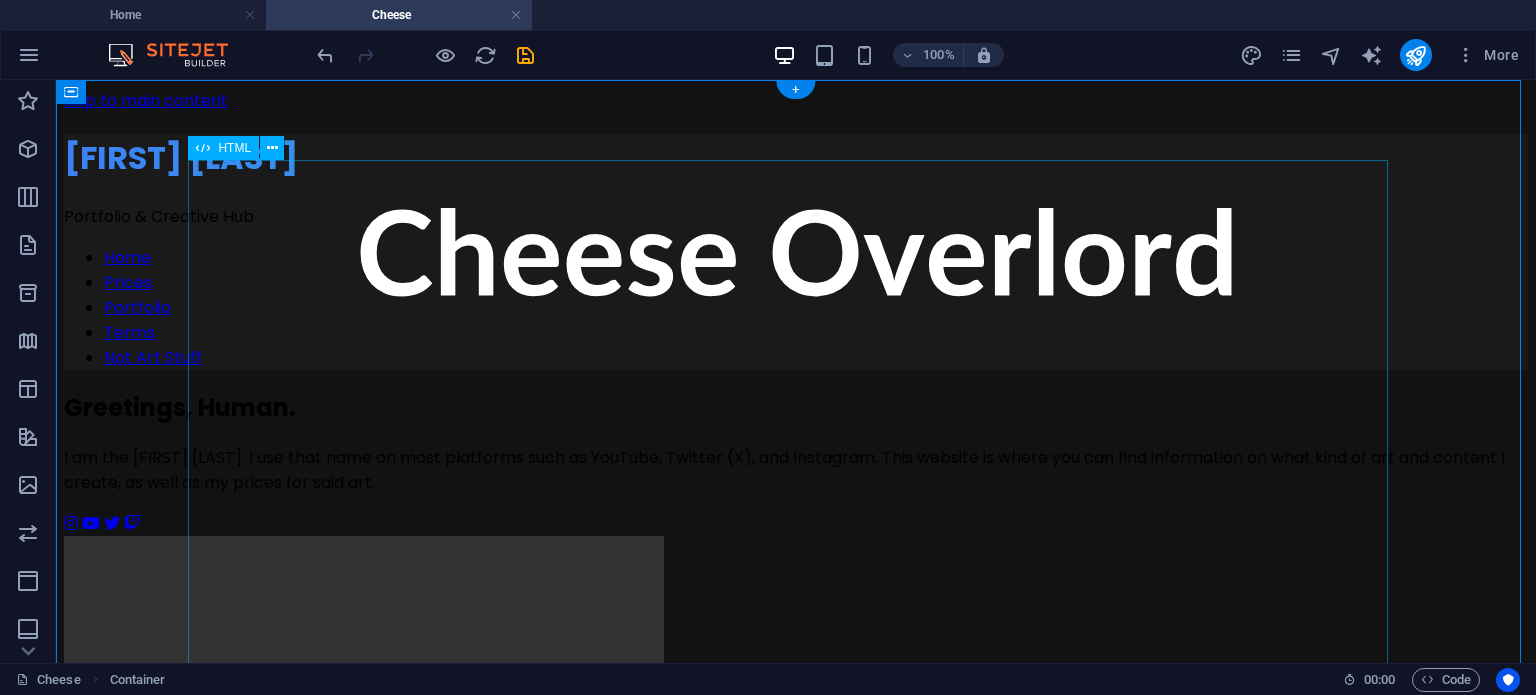 click on "[FIRST] [LAST]
[FIRST] [LAST]
Portfolio & Creative Hub
Home
Prices
Portfolio
Terms
Not Art Stuff
Greetings, Human.
I am the [FIRST] [LAST]. I use that name on most platforms such as YouTube, Twitter (X), and Instagram. This website is where you can find information on what kind of art and content I create, as well as my prices for said art." at bounding box center (796, 2379) 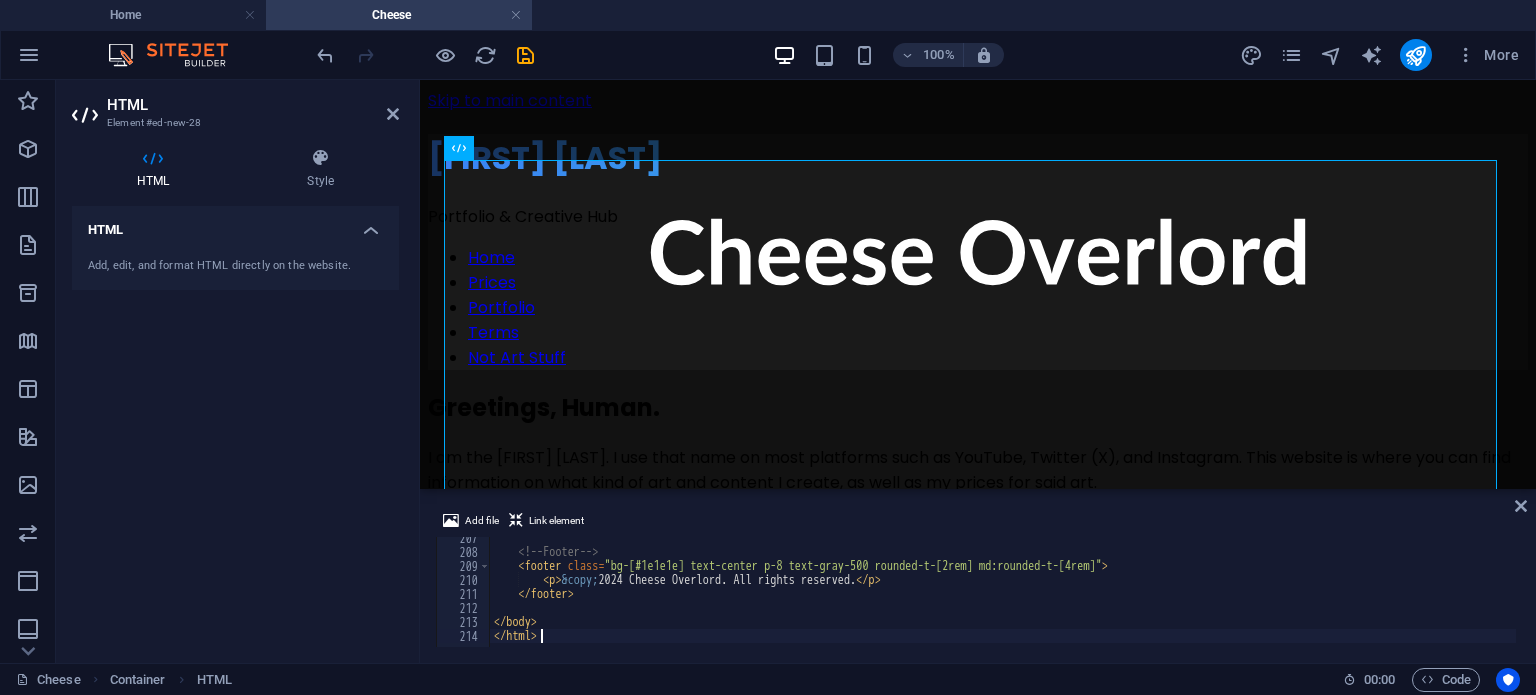 click on "<!--  Footer  -->      < footer   class = "bg-[#1e1e1e] text-center p-8 text-gray-500 rounded-t-[2rem] md:rounded-t-[4rem]" >           < p > &copy;  2024 Cheese Overlord. All rights reserved. </ p >      </ footer > </ body > </ html >" at bounding box center [1414, 598] 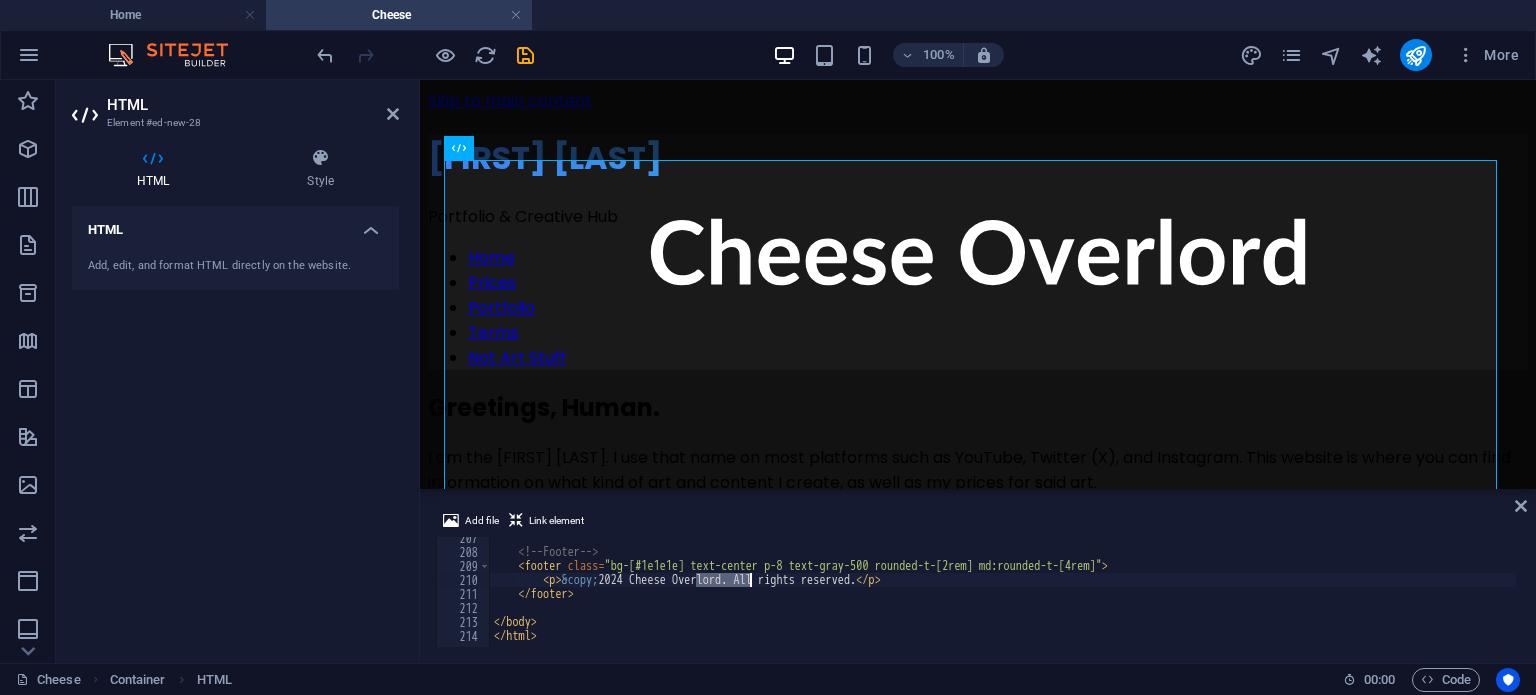 click on "<!--  Footer  -->      < footer   class = "bg-[#1e1e1e] text-center p-8 text-gray-500 rounded-t-[2rem] md:rounded-t-[4rem]" >           < p > &copy;  2024 Cheese Overlord. All rights reserved. </ p >      </ footer > </ body > </ html >" at bounding box center (1414, 598) 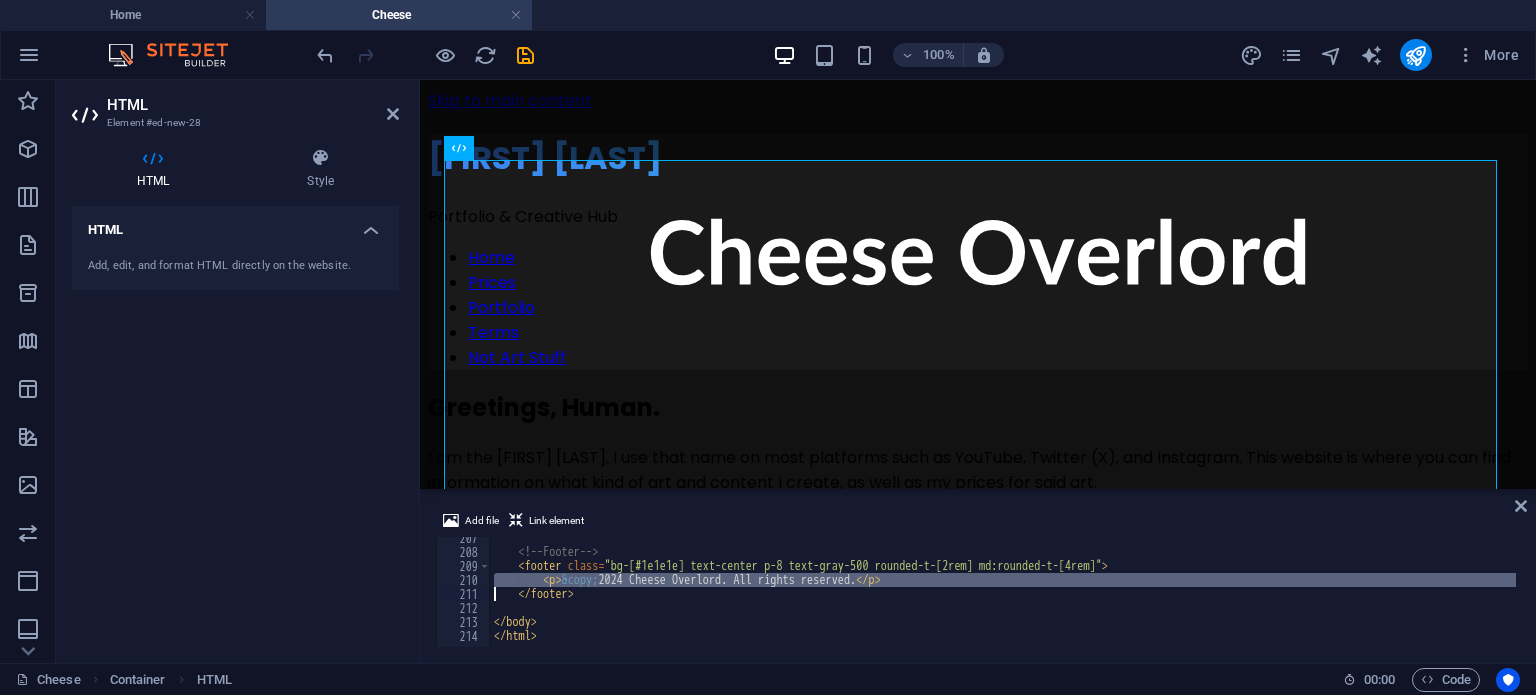 type on "</body>
</html>" 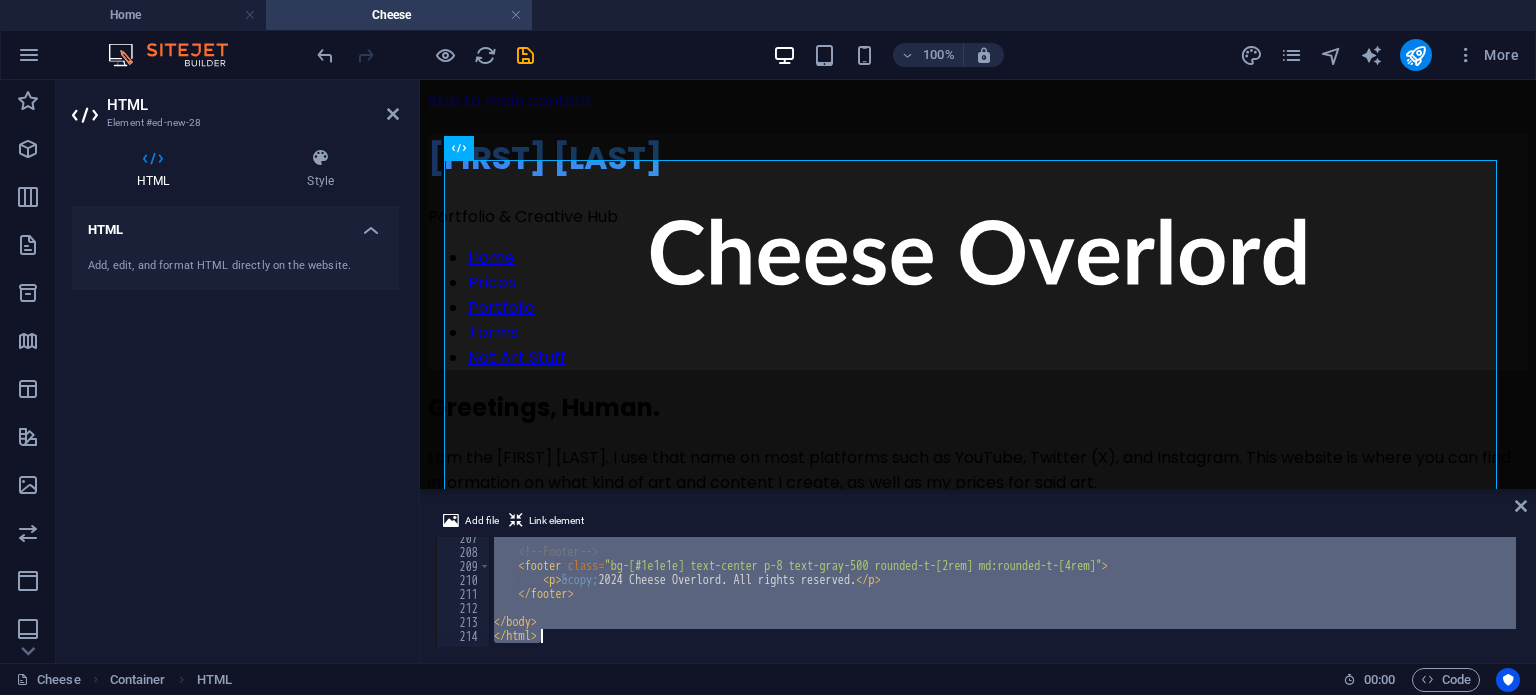 type 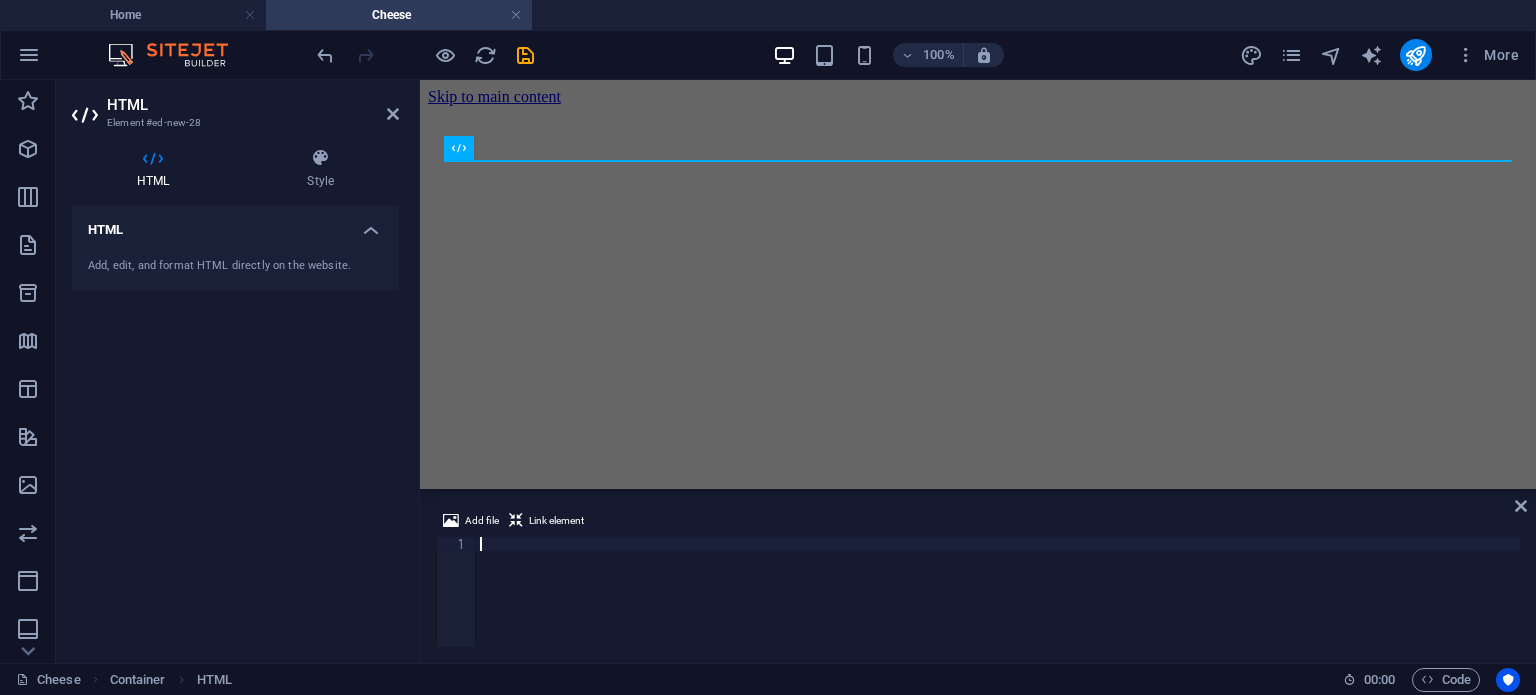 scroll, scrollTop: 2900, scrollLeft: 0, axis: vertical 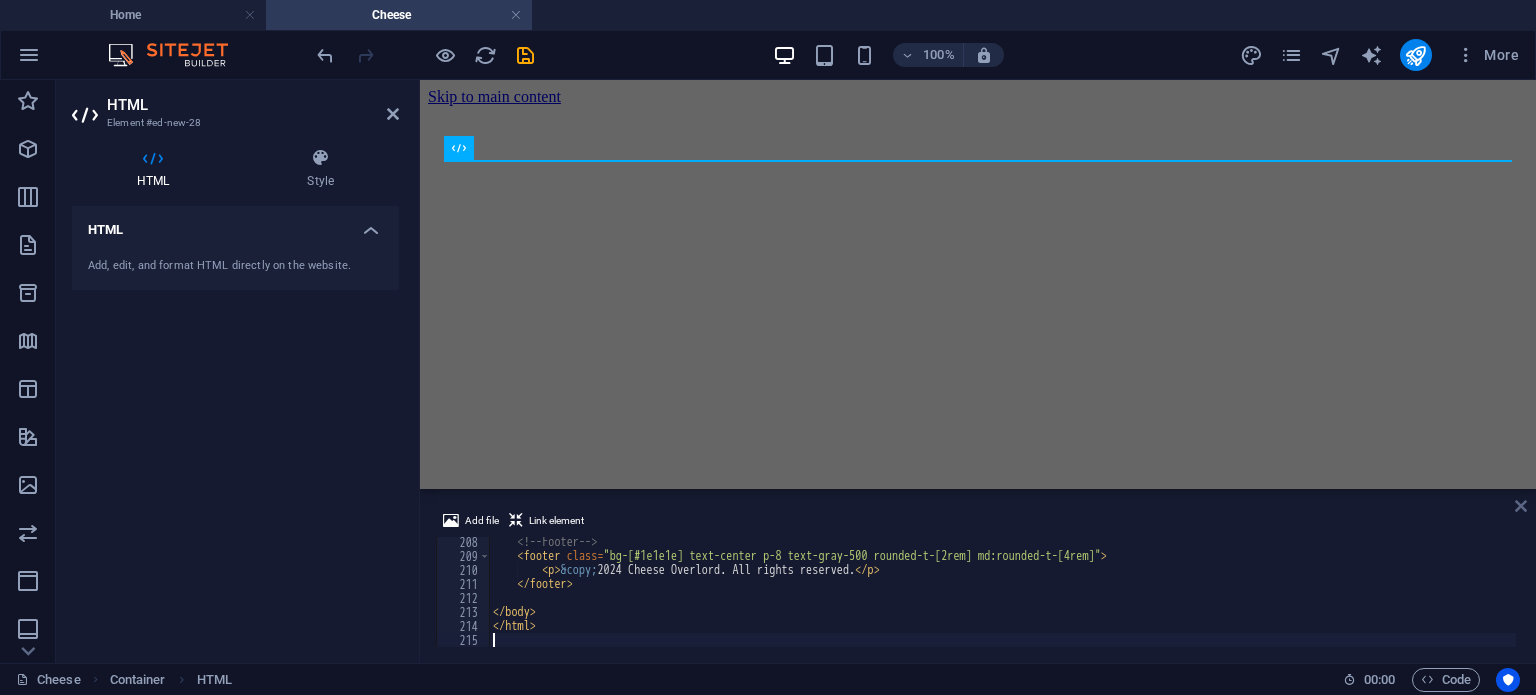 click at bounding box center [1521, 506] 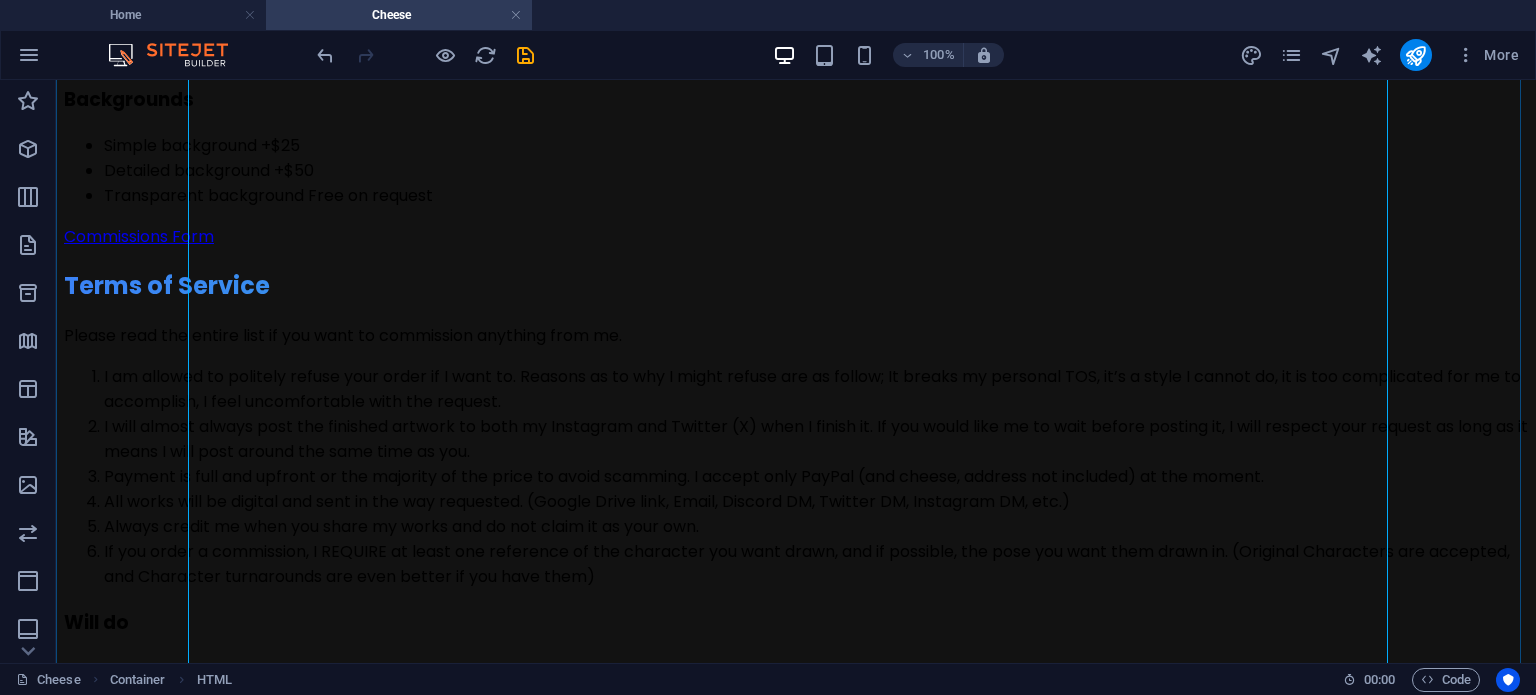 scroll, scrollTop: 3513, scrollLeft: 0, axis: vertical 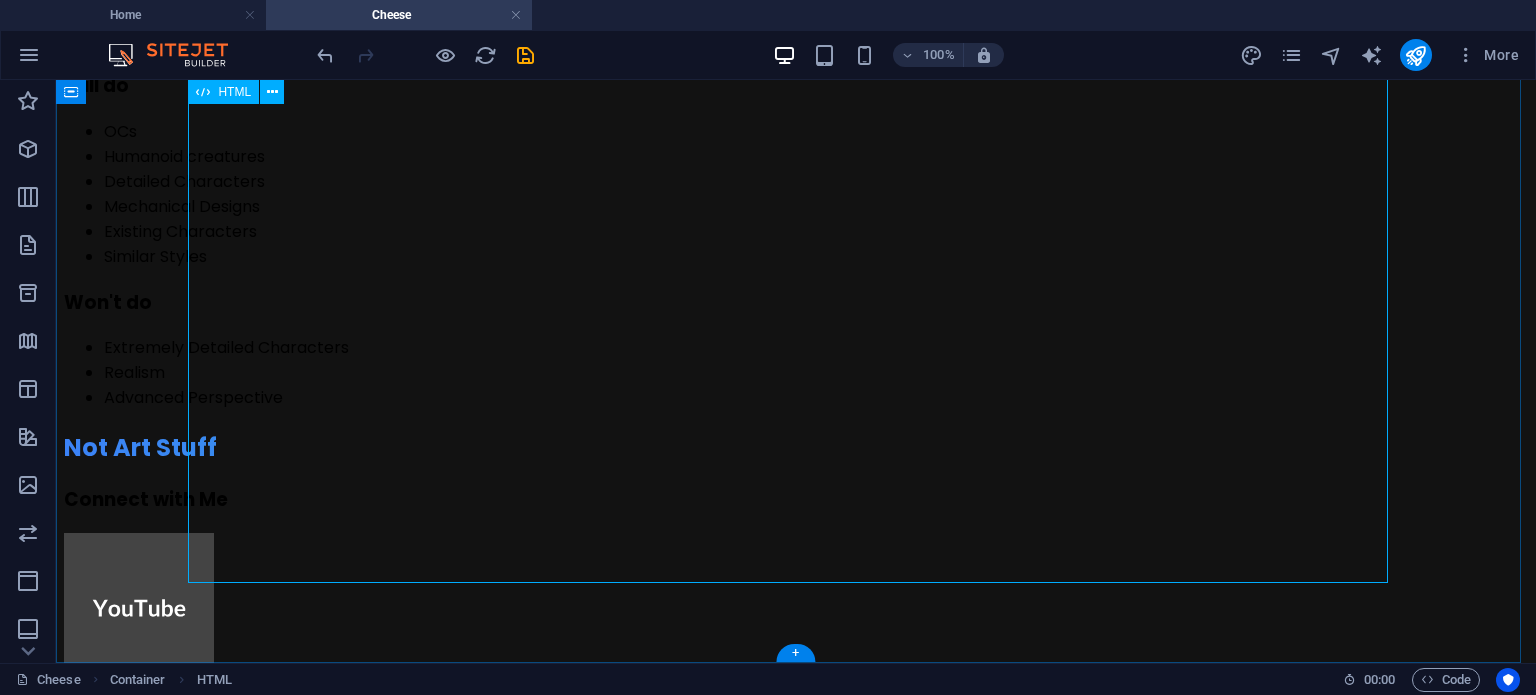 click on "[FIRST] [LAST]
[FIRST] [LAST]
Portfolio & Creative Hub
Home
Prices
Portfolio
Terms
Not Art Stuff
Greetings, Human.
I am the [FIRST] [LAST]. I use that name on most platforms such as YouTube, Twitter (X), and Instagram. This website is where you can find information on what kind of art and content I create, as well as my prices for said art." at bounding box center (796, -1134) 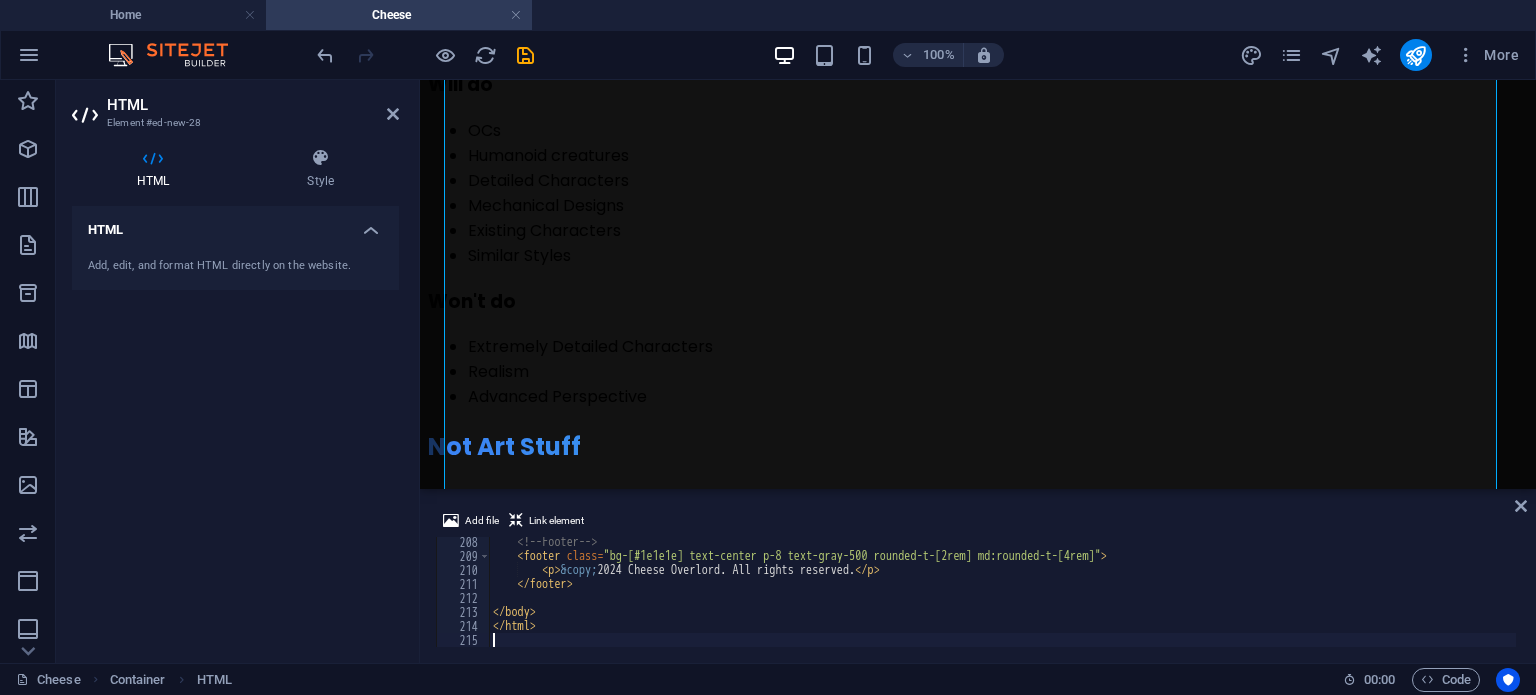 click on "<!--  Footer  -->      < footer   class = "bg-[#1e1e1e] text-center p-8 text-gray-500 rounded-t-[2rem] md:rounded-t-[4rem]" >           < p > &copy;  2024 Cheese Overlord. All rights reserved. </ p >      </ footer > </ body > </ html >" at bounding box center (1413, 602) 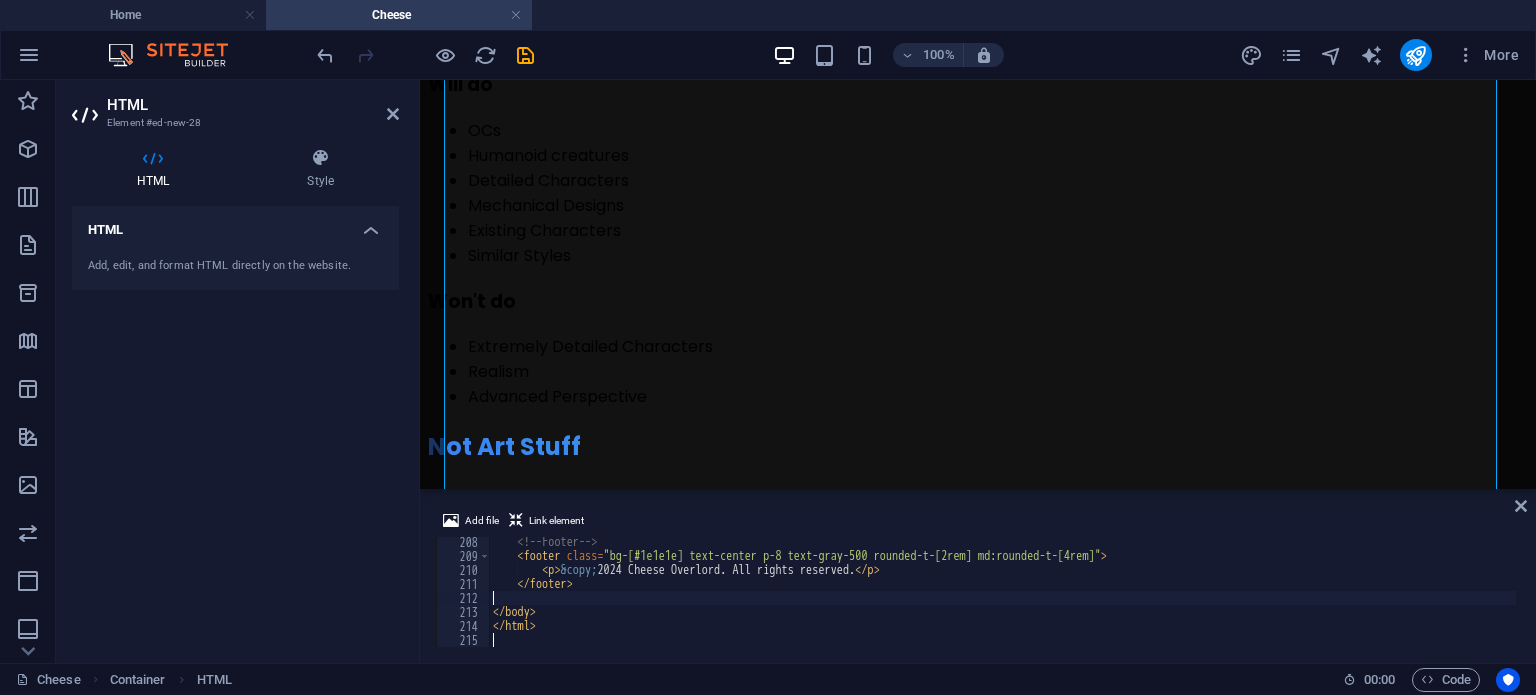 type on "</html>" 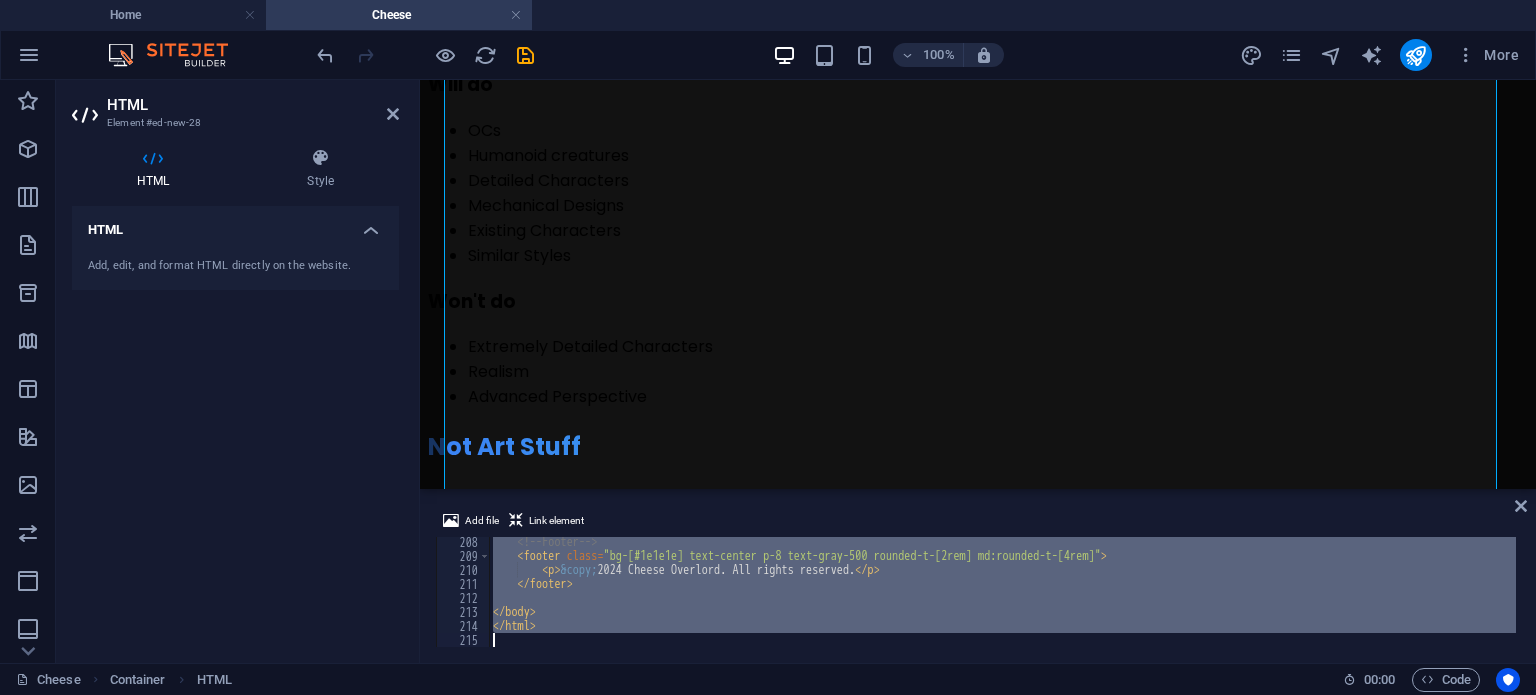 paste 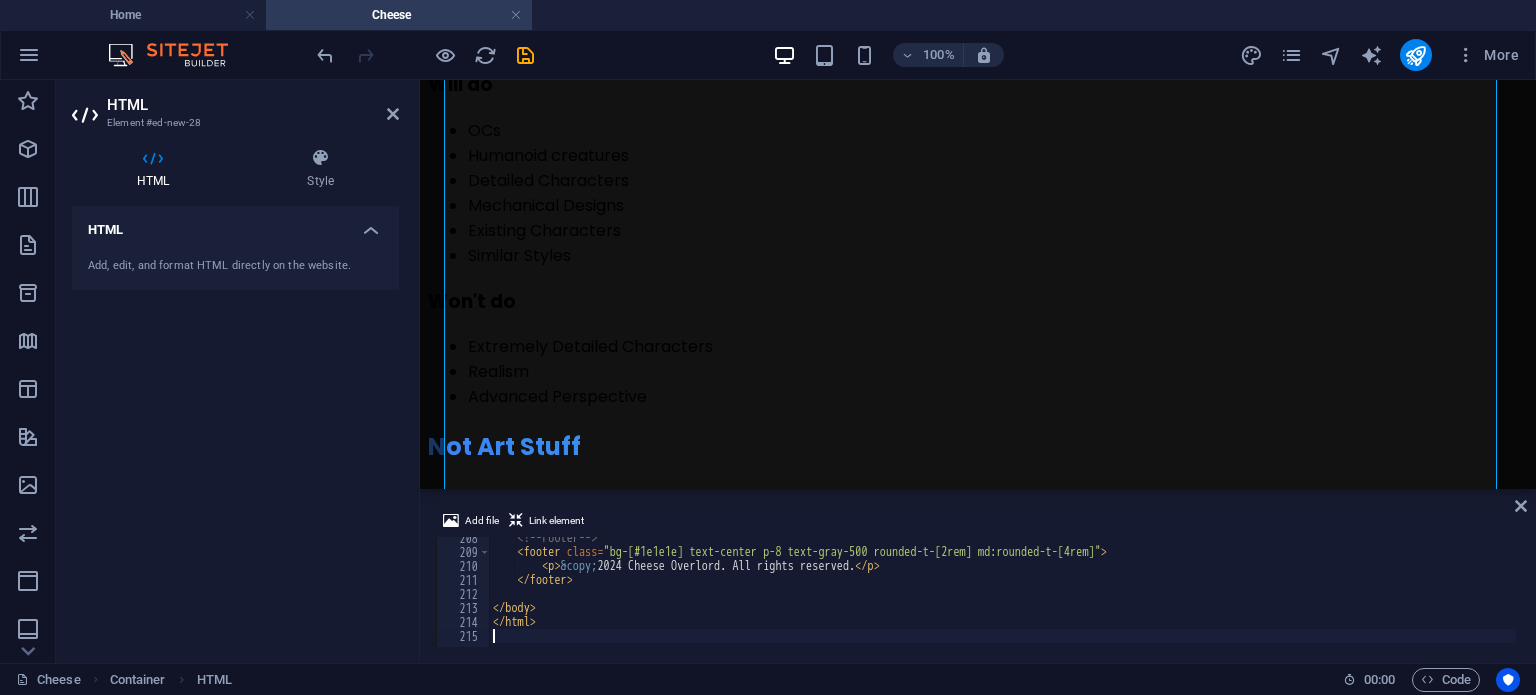 scroll, scrollTop: 2904, scrollLeft: 0, axis: vertical 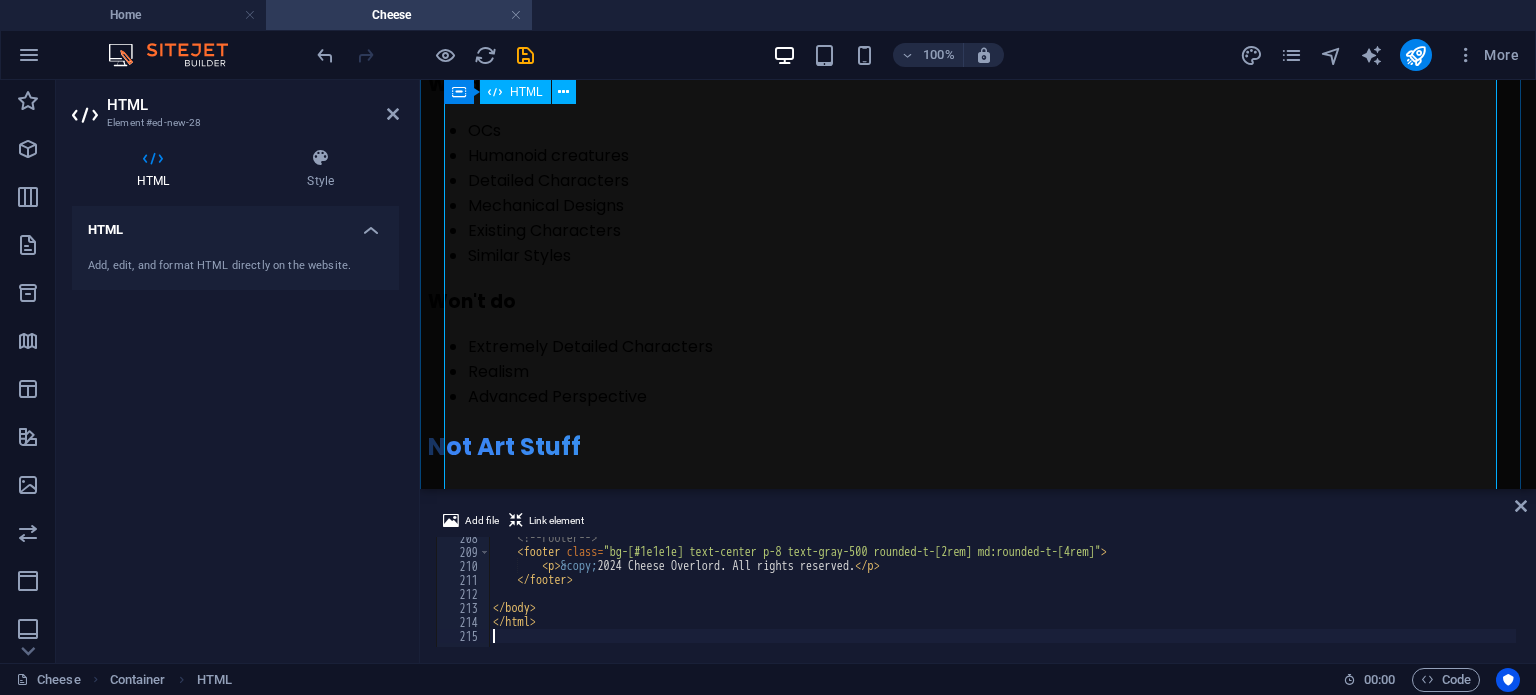 click on "[FIRST] [LAST]
[FIRST] [LAST]
Portfolio & Creative Hub
Home
Prices
Portfolio
Terms
Not Art Stuff
Greetings, Human.
I am the [FIRST] [LAST]. I use that name on most platforms such as YouTube, Twitter (X), and Instagram. This website is where you can find information on what kind of art and content I create, as well as my prices for said art." at bounding box center (978, -1148) 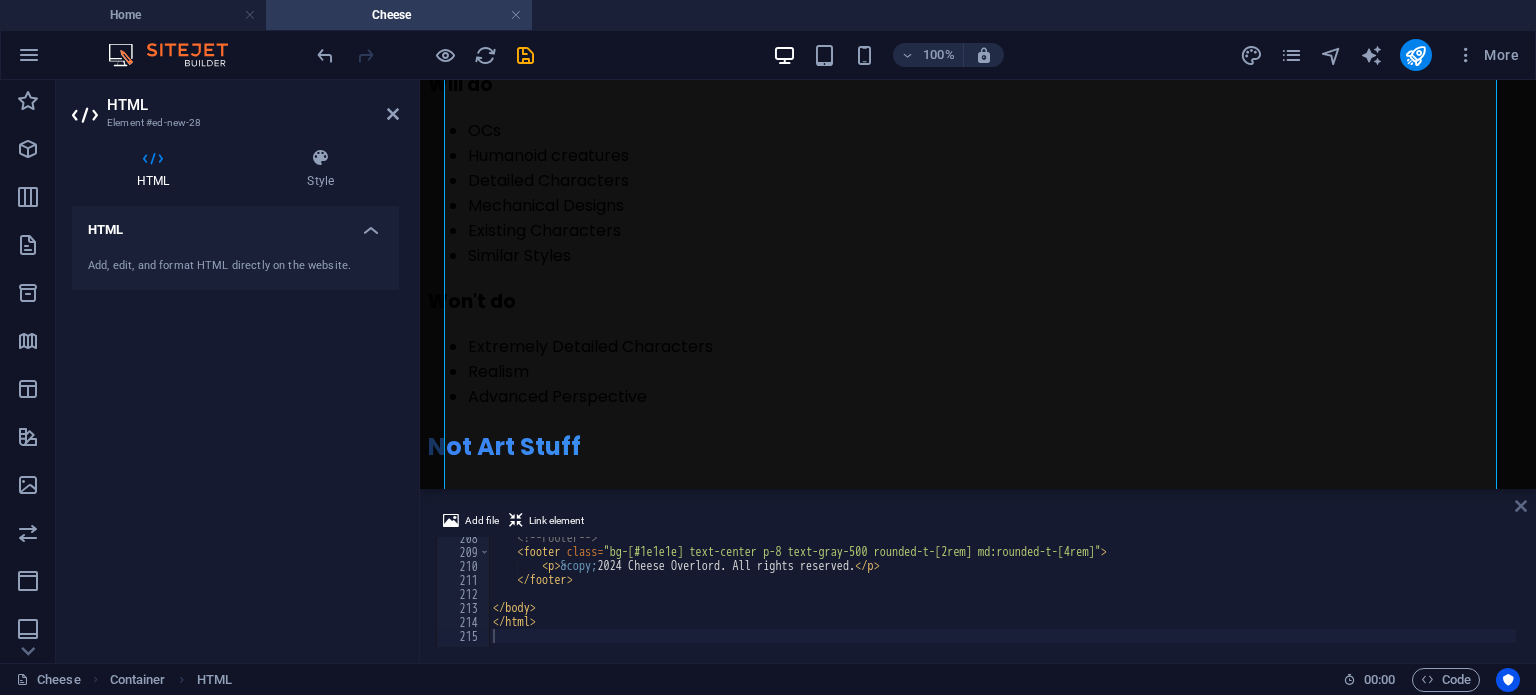 click at bounding box center [1521, 506] 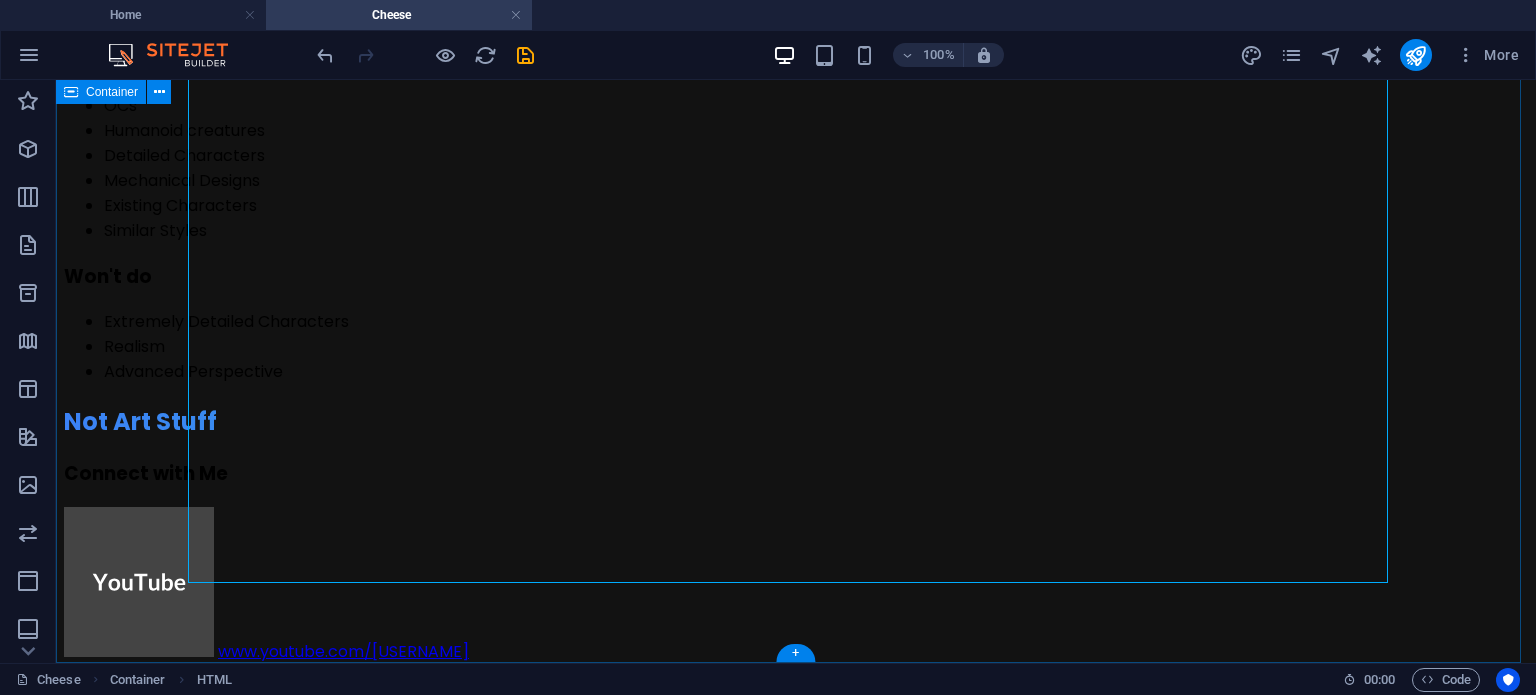 scroll, scrollTop: 3513, scrollLeft: 0, axis: vertical 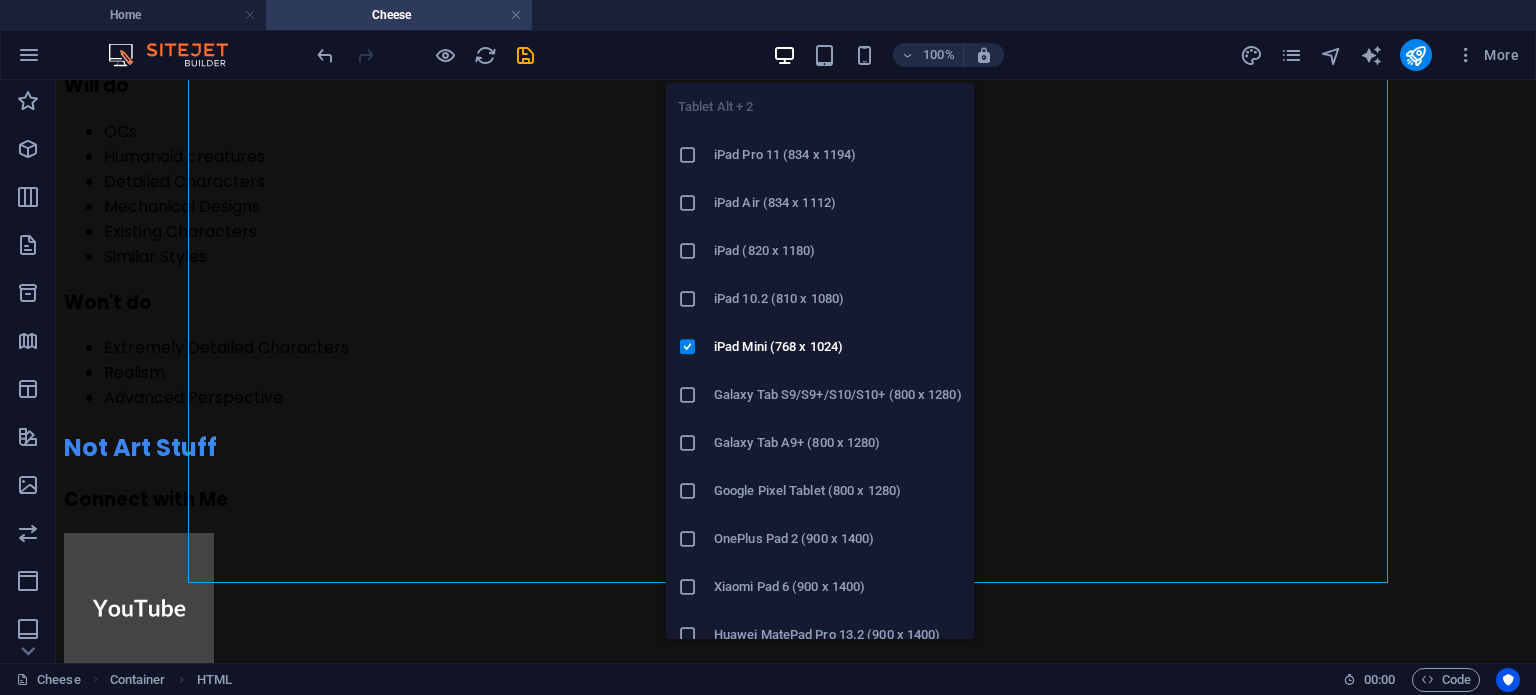click on "Galaxy Tab S9/S9+/S10/S10+ (800 x 1280)" at bounding box center (820, 395) 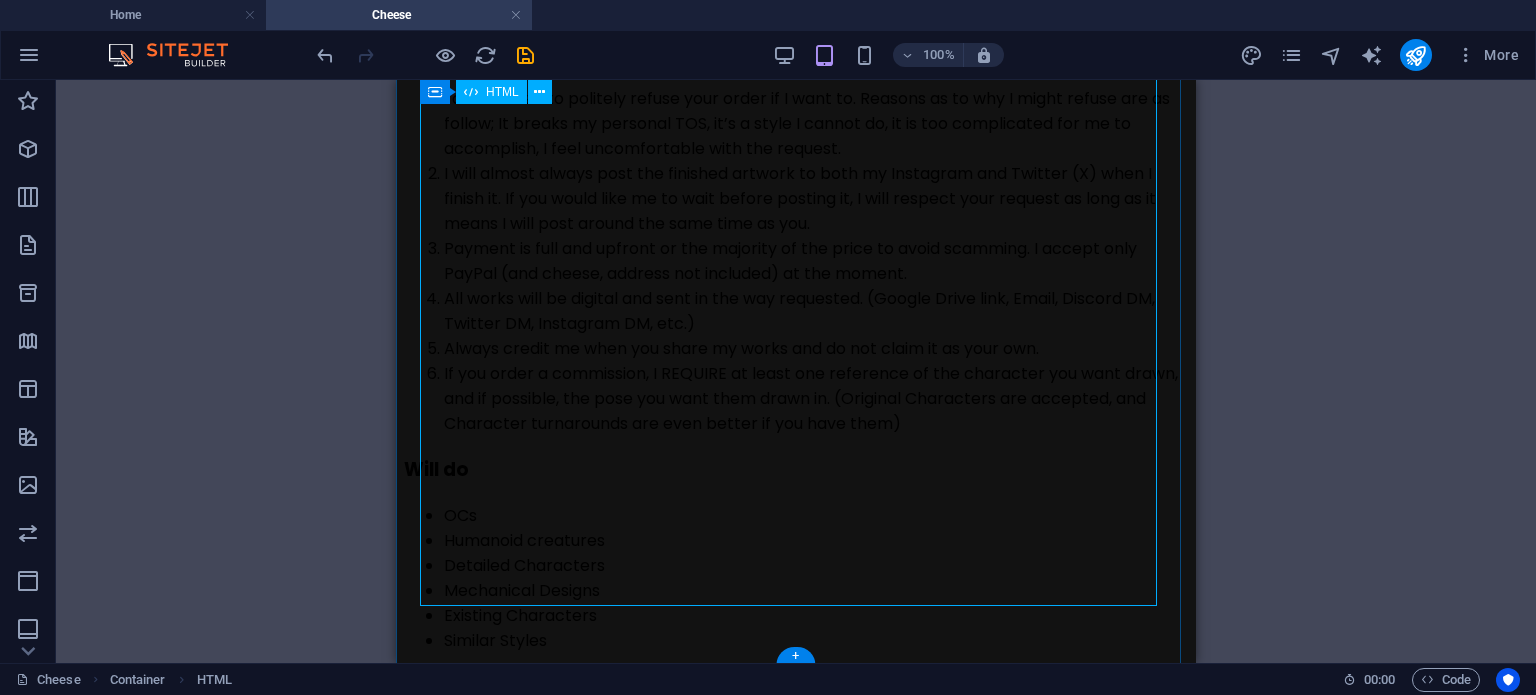 scroll, scrollTop: 3276, scrollLeft: 0, axis: vertical 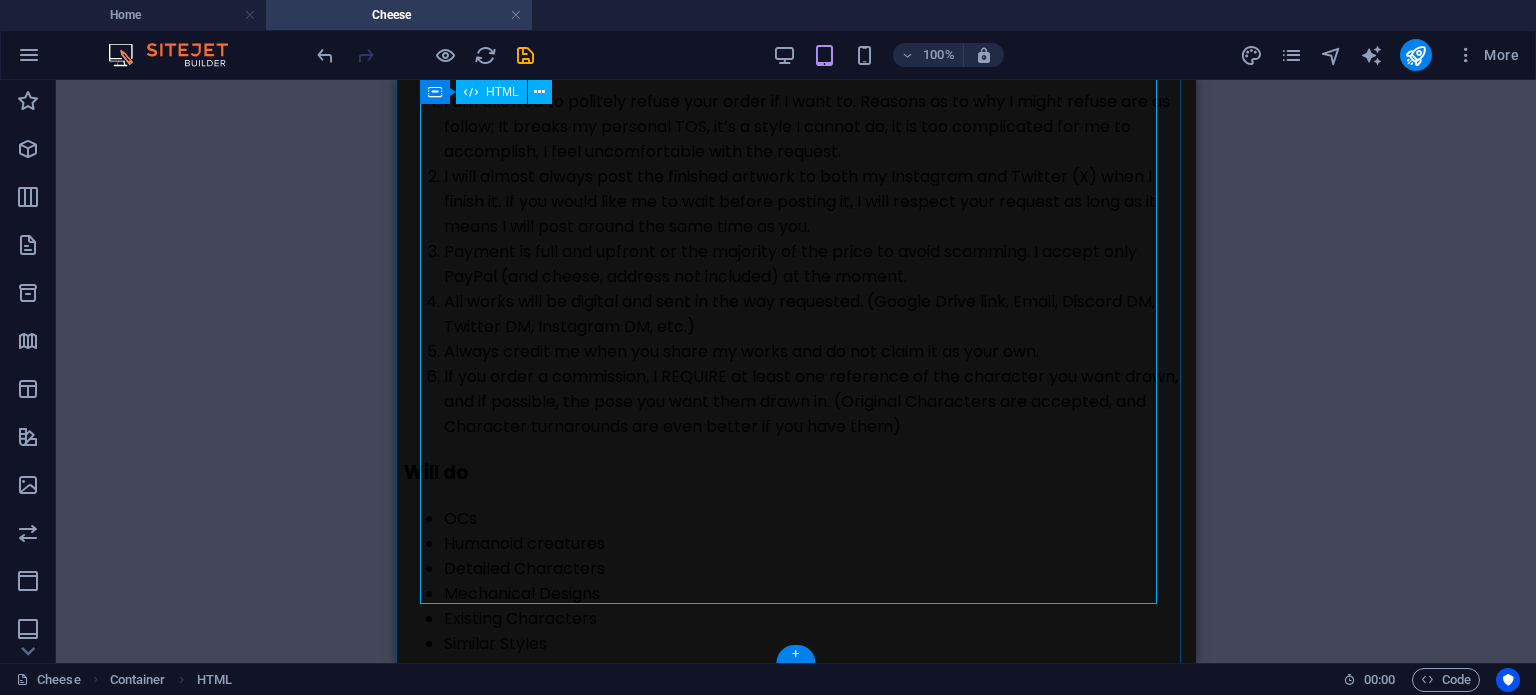 click on "[FIRST] [LAST]
[FIRST] [LAST]
Portfolio & Creative Hub
Home
Prices
Portfolio
Terms
Not Art Stuff
Greetings, Human.
I am the [FIRST] [LAST]. I use that name on most platforms such as YouTube, Twitter (X), and Instagram. This website is where you can find information on what kind of art and content I create, as well as my prices for said art." at bounding box center (796, -822) 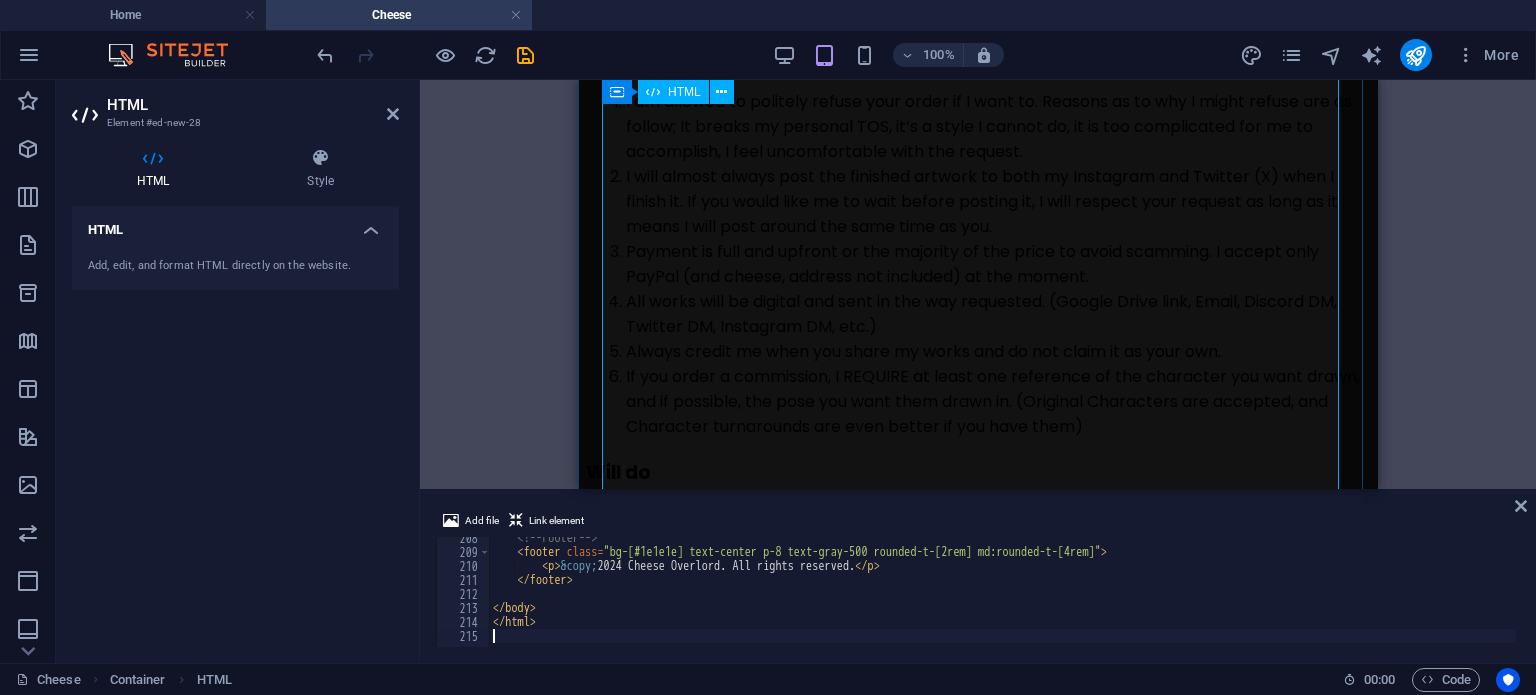 click on "[FIRST] [LAST]
[FIRST] [LAST]
Portfolio & Creative Hub
Home
Prices
Portfolio
Terms
Not Art Stuff
Greetings, Human.
I am the [FIRST] [LAST]. I use that name on most platforms such as YouTube, Twitter (X), and Instagram. This website is where you can find information on what kind of art and content I create, as well as my prices for said art." at bounding box center (978, -822) 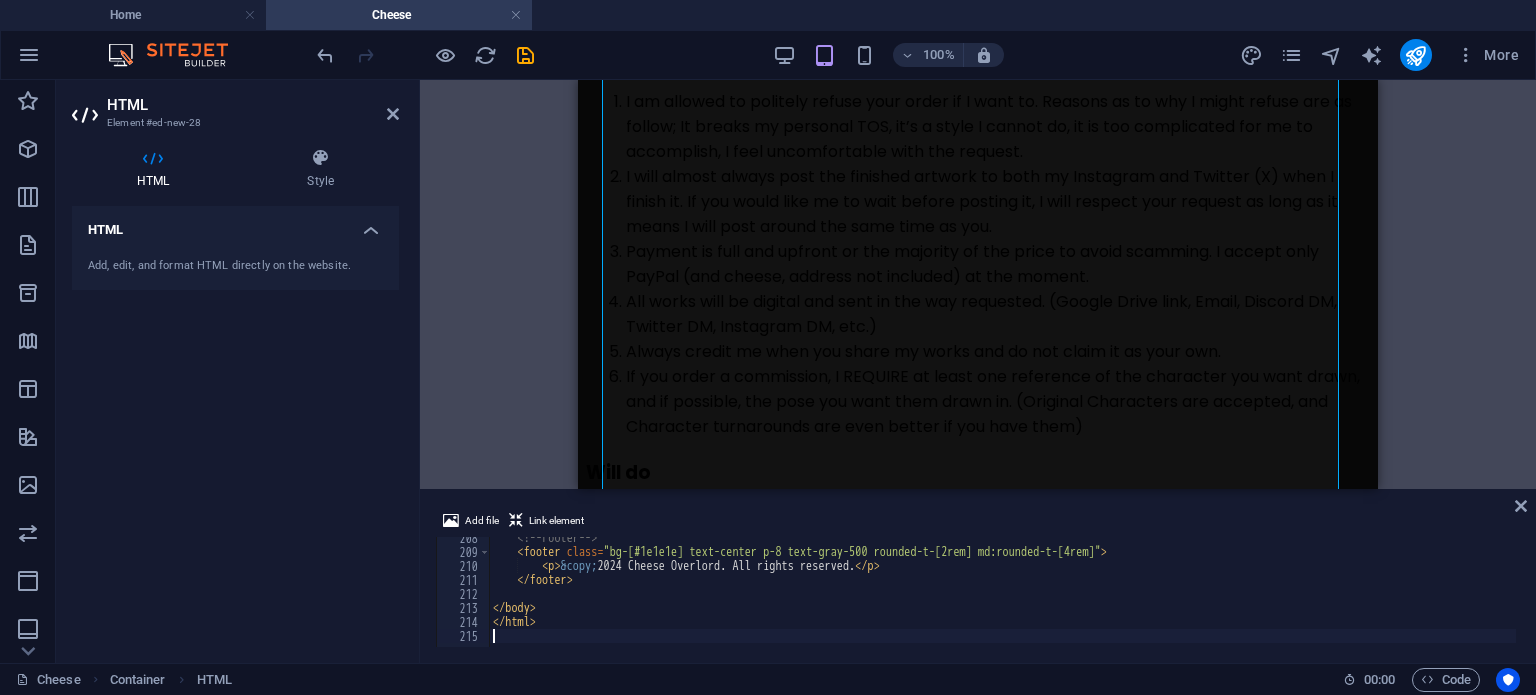 click on "<!--  Footer  -->      < footer   class = "bg-[#1e1e1e] text-center p-8 text-gray-500 rounded-t-[2rem] md:rounded-t-[4rem]" >           < p > &copy;  2024 Cheese Overlord. All rights reserved. </ p >      </ footer > </ body > </ html >" at bounding box center [1413, 598] 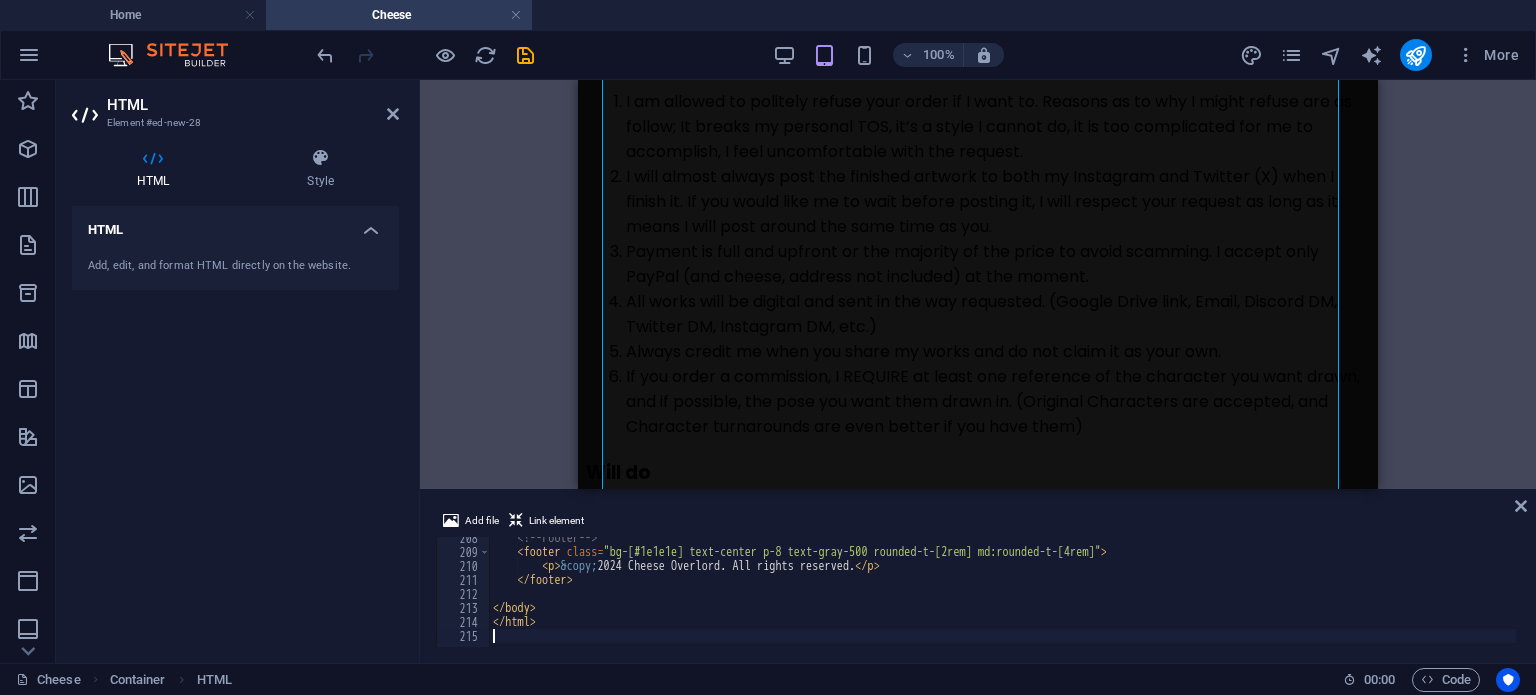 type on "</html>" 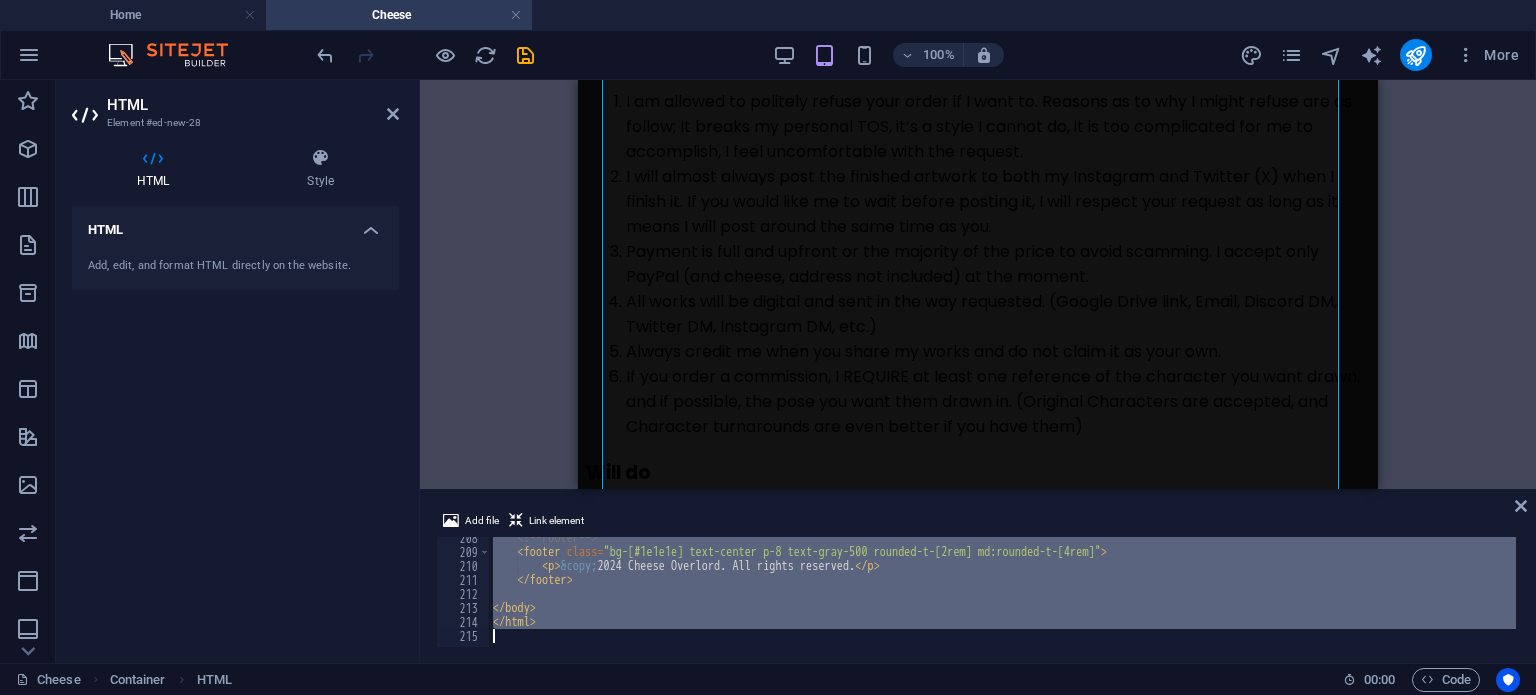 type 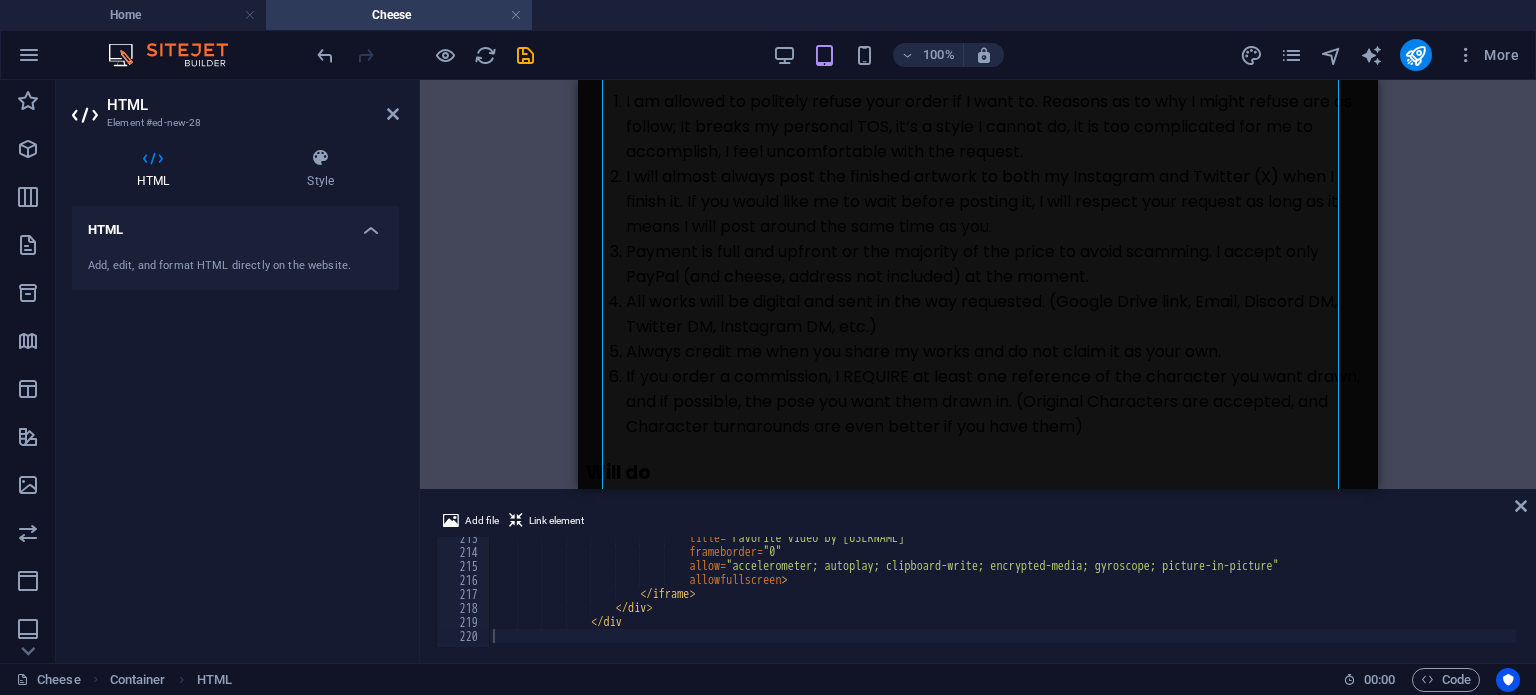 click on "Container   Container   Placeholder   HTML" at bounding box center [978, 284] 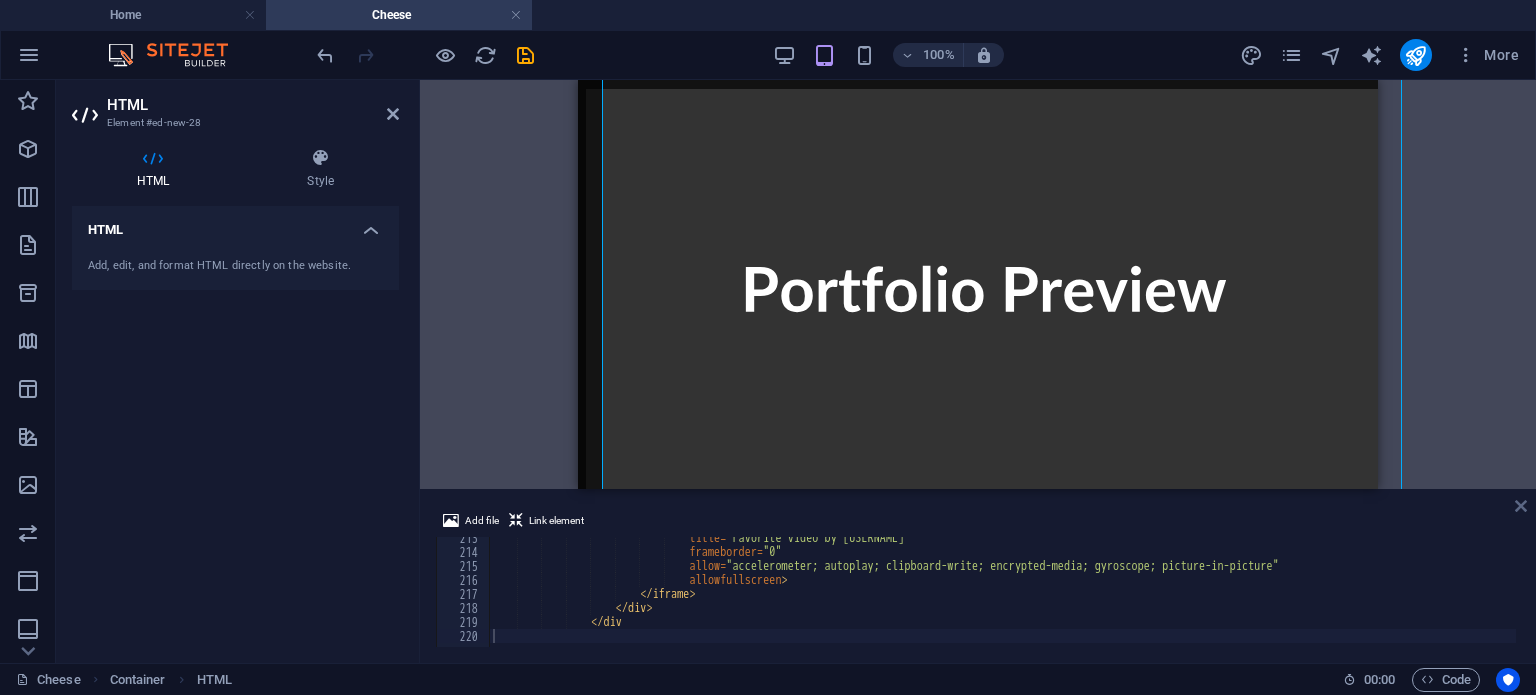 click at bounding box center (1521, 506) 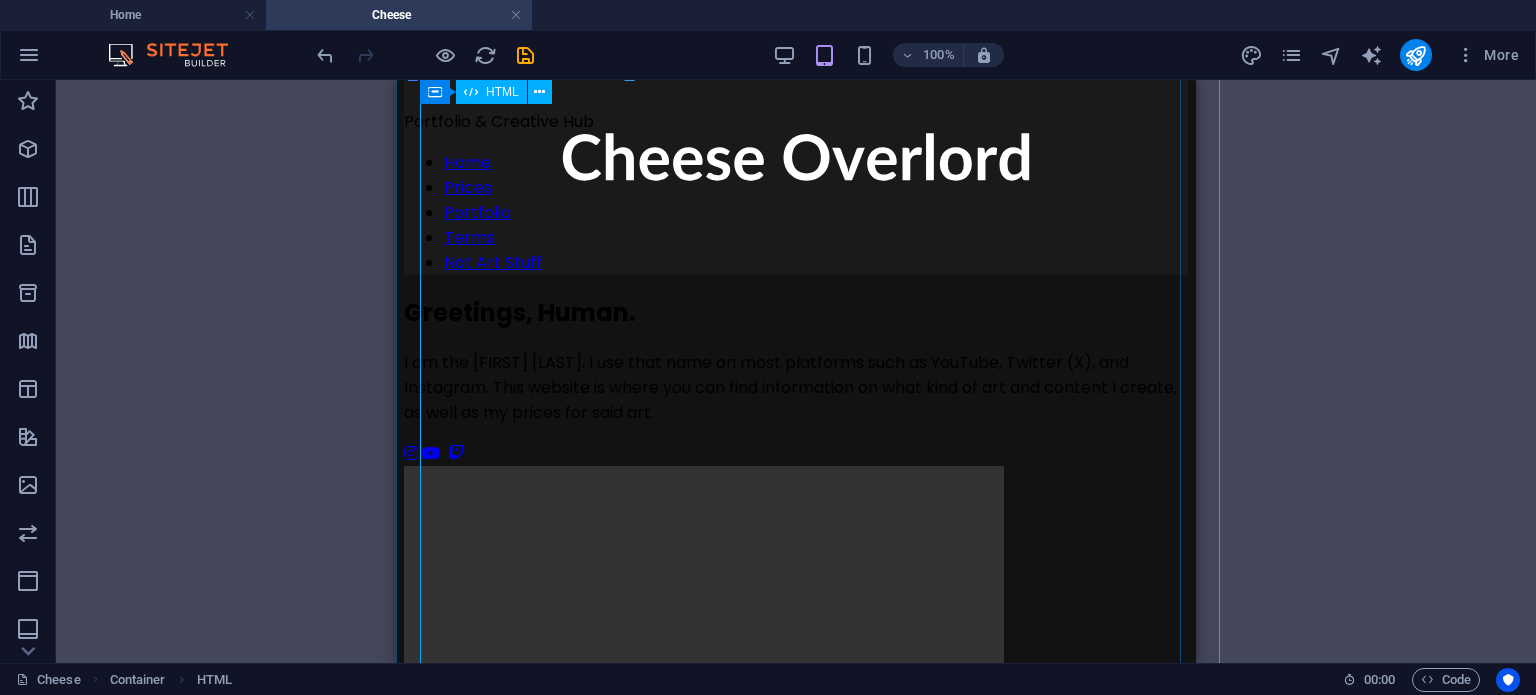 scroll, scrollTop: 0, scrollLeft: 0, axis: both 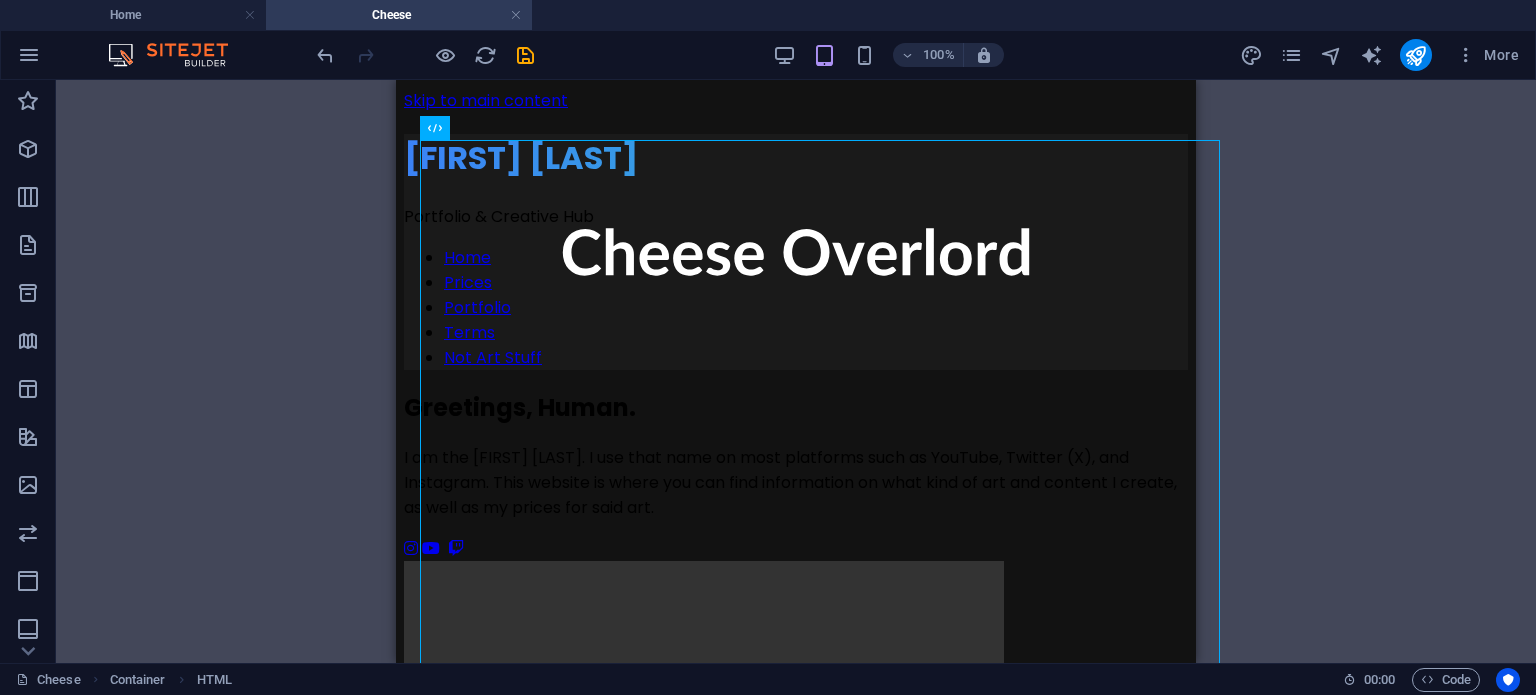 click on "Container   Container   Placeholder   HTML" at bounding box center (796, 371) 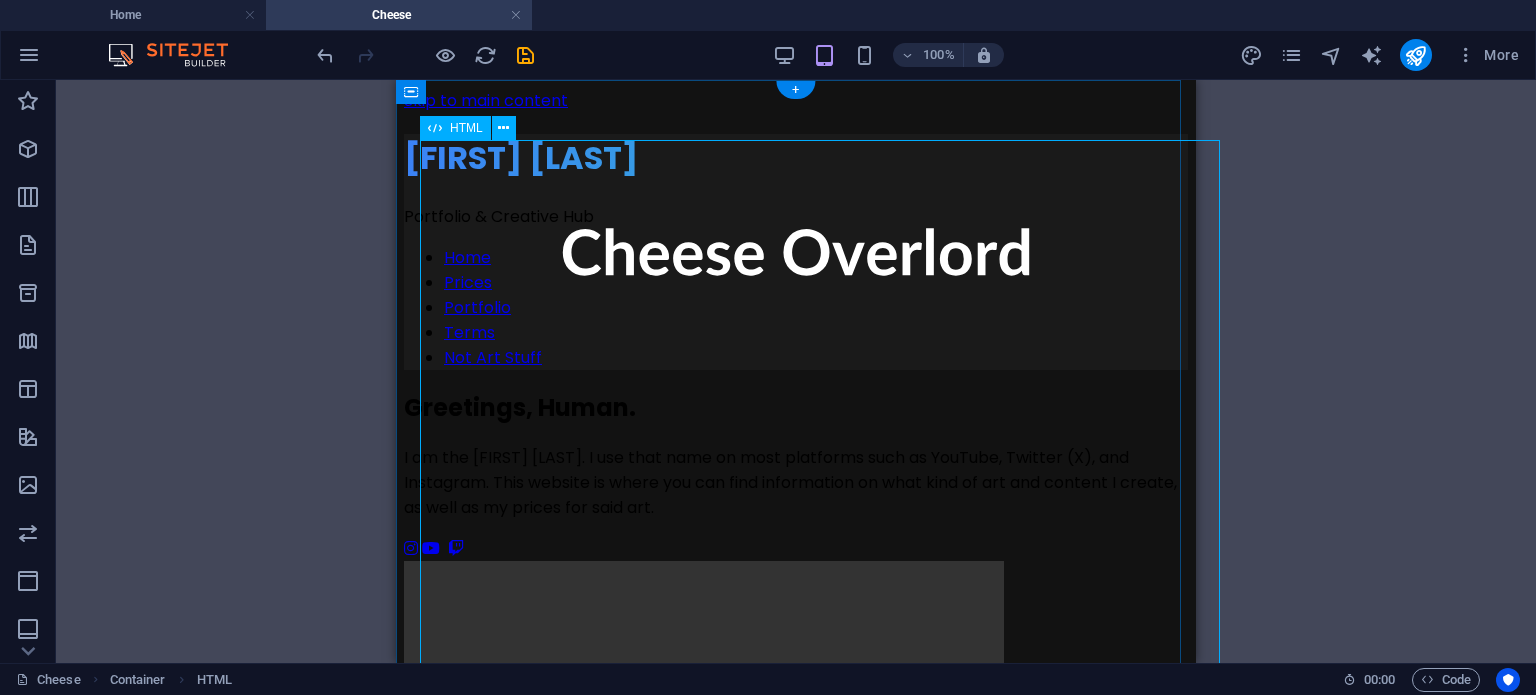 click on "[FIRST] [LAST]
[FIRST] [LAST]
Portfolio & Creative Hub
Home
Prices
Portfolio
Terms
Not Art Stuff
Greetings, Human.
I am the [FIRST] [LAST]. I use that name on most platforms such as YouTube, Twitter (X), and Instagram. This website is where you can find information on what kind of art and content I create, as well as my prices for said art." at bounding box center [796, 2695] 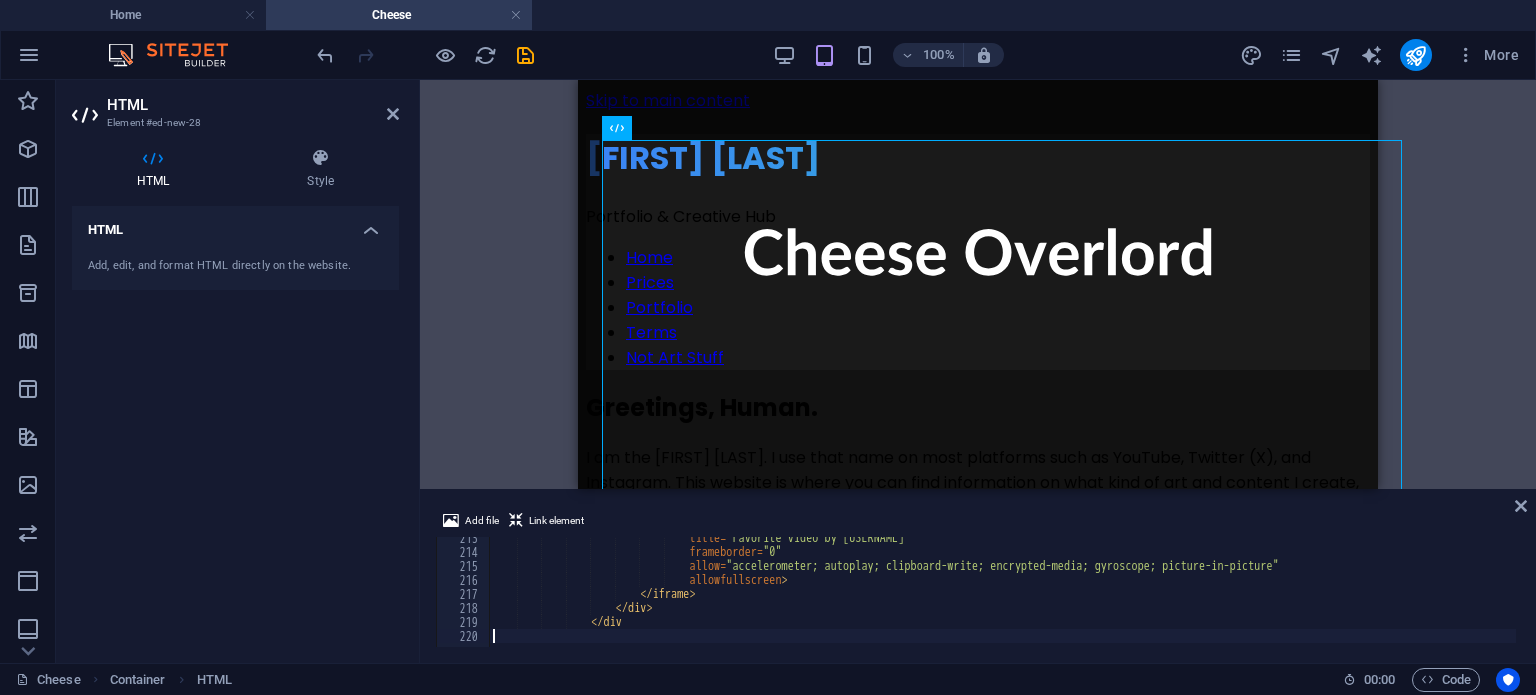 click on "Container   Container   Placeholder   HTML" at bounding box center [978, 284] 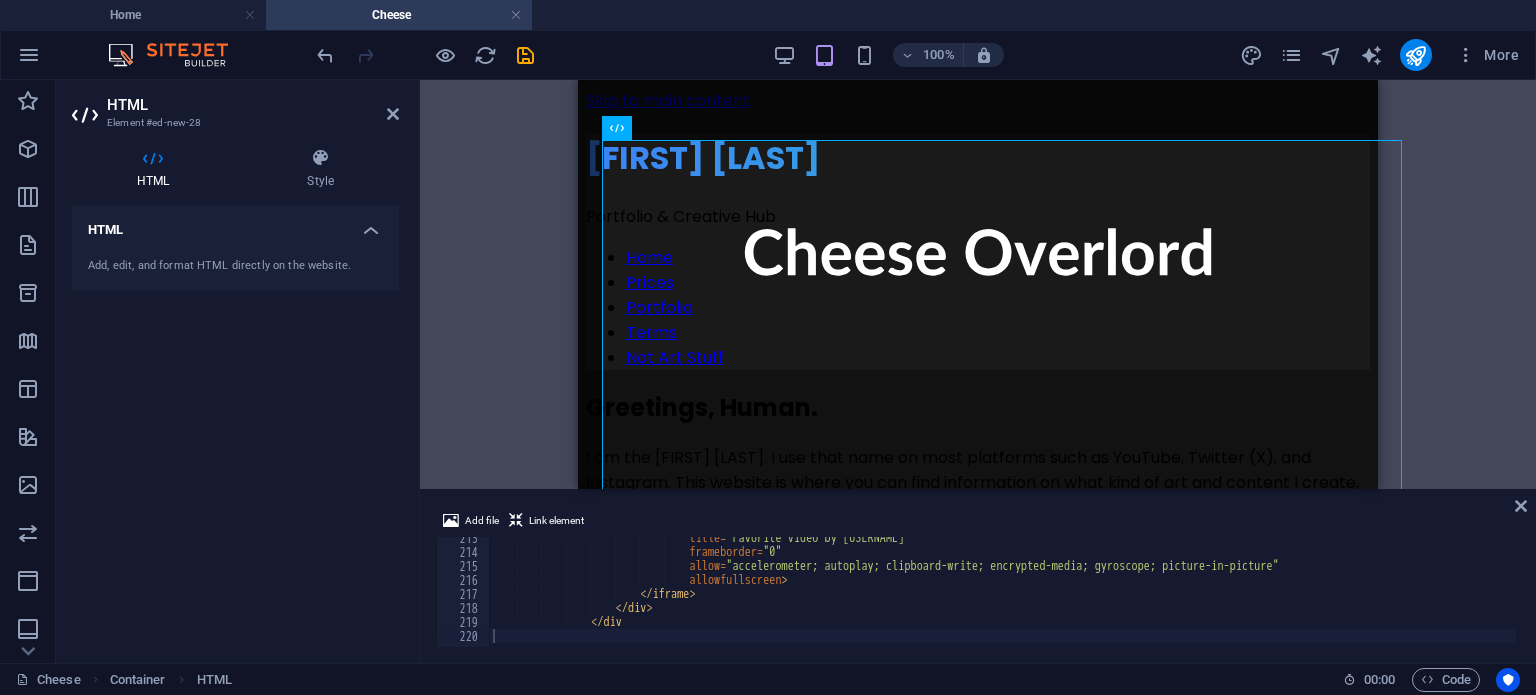 click on "Container   Container   Placeholder   HTML" at bounding box center [978, 284] 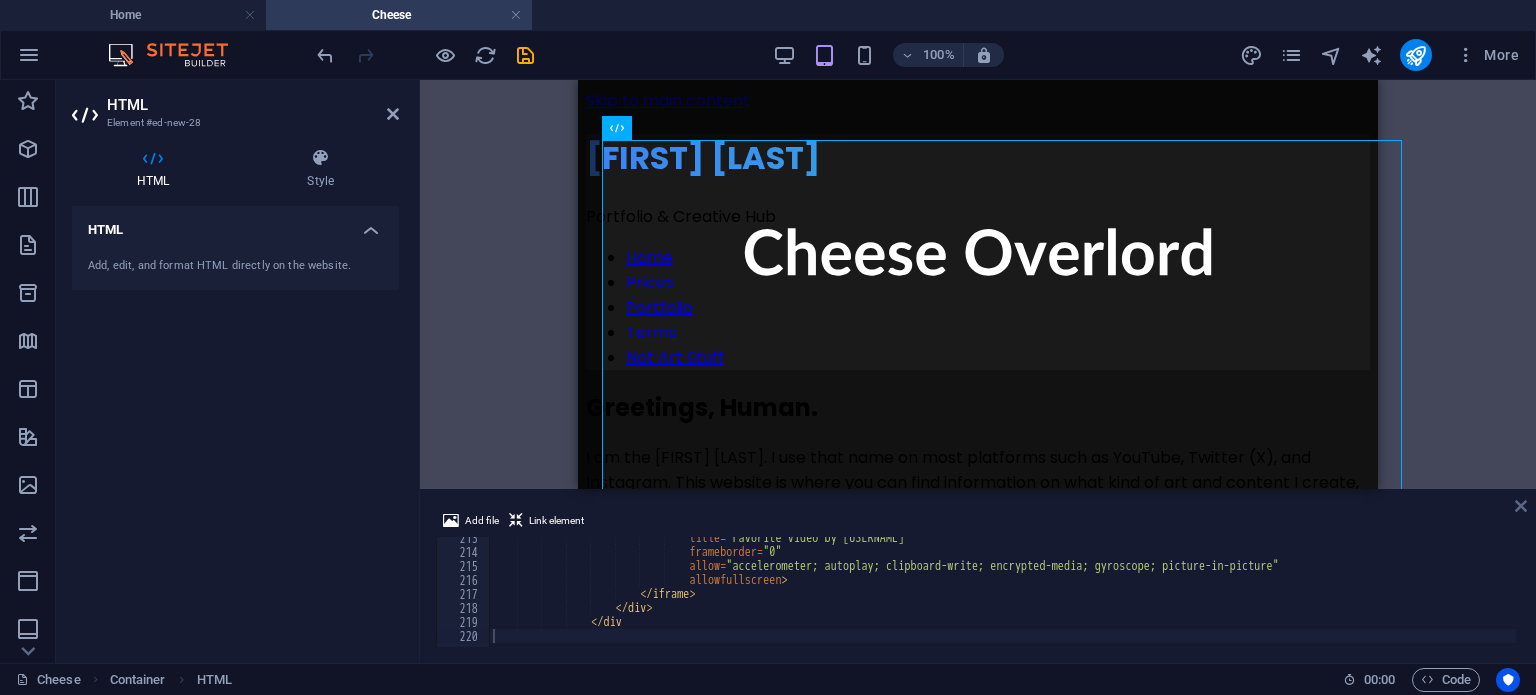 click at bounding box center (1521, 506) 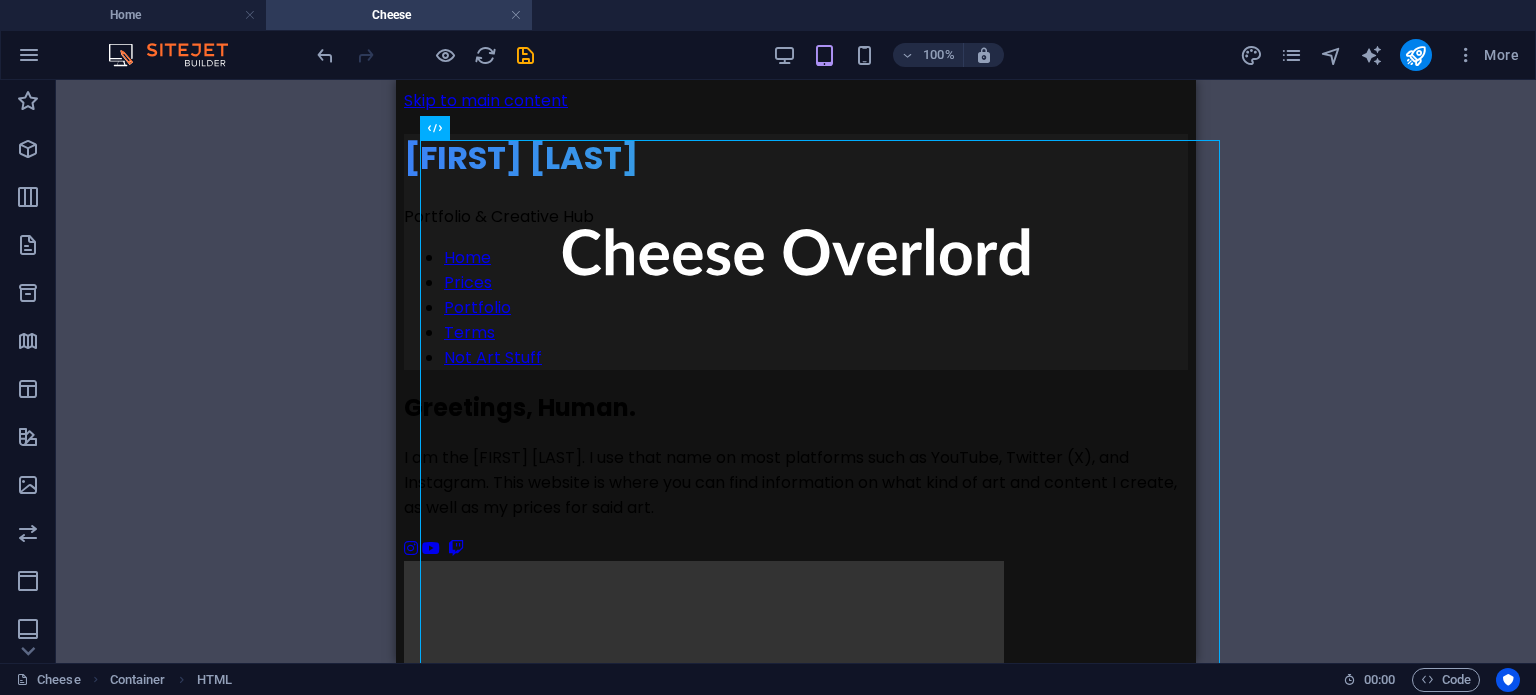 click on "Container   Container   Placeholder   HTML" at bounding box center (796, 371) 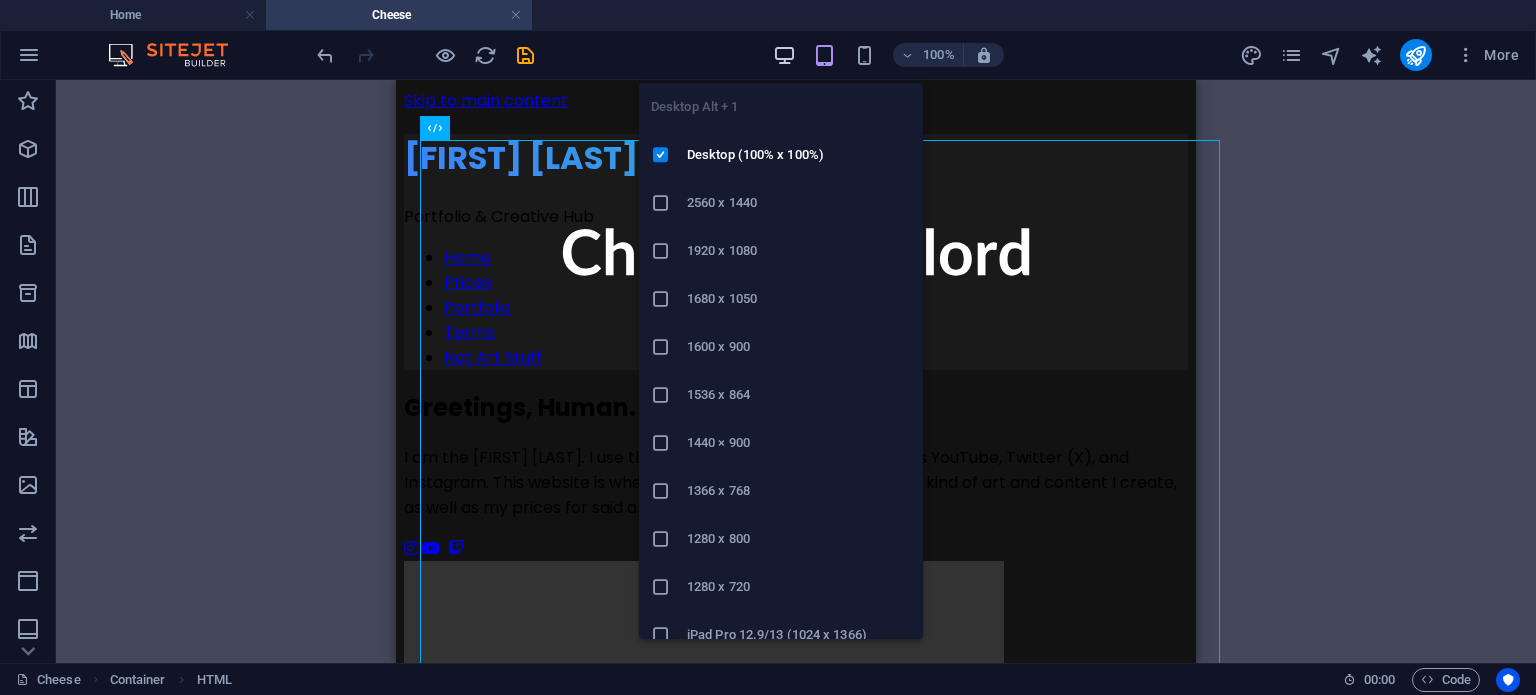 click at bounding box center (784, 55) 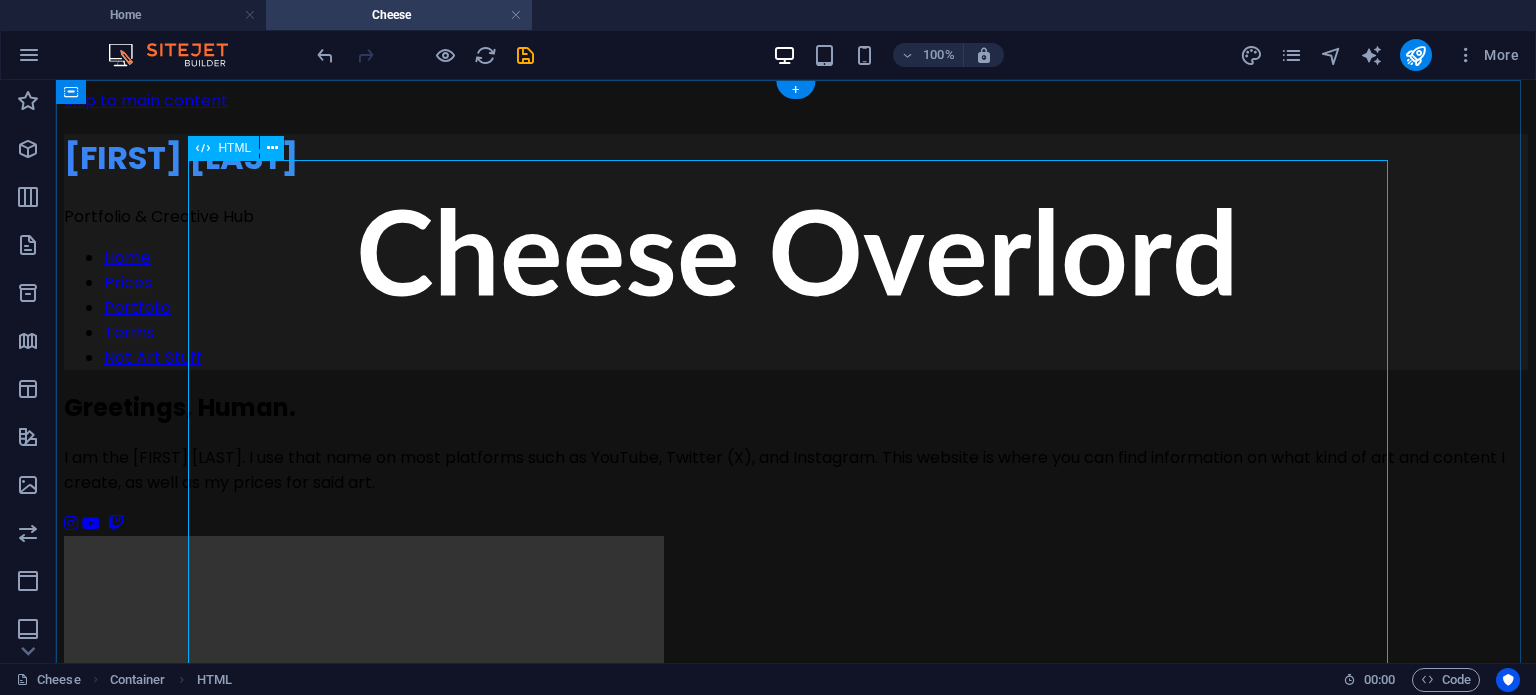 click on "[FIRST] [LAST]
[FIRST] [LAST]
Portfolio & Creative Hub
Home
Prices
Portfolio
Terms
Not Art Stuff
Greetings, Human.
I am the [FIRST] [LAST]. I use that name on most platforms such as YouTube, Twitter (X), and Instagram. This website is where you can find information on what kind of art and content I create, as well as my prices for said art." at bounding box center [796, 2620] 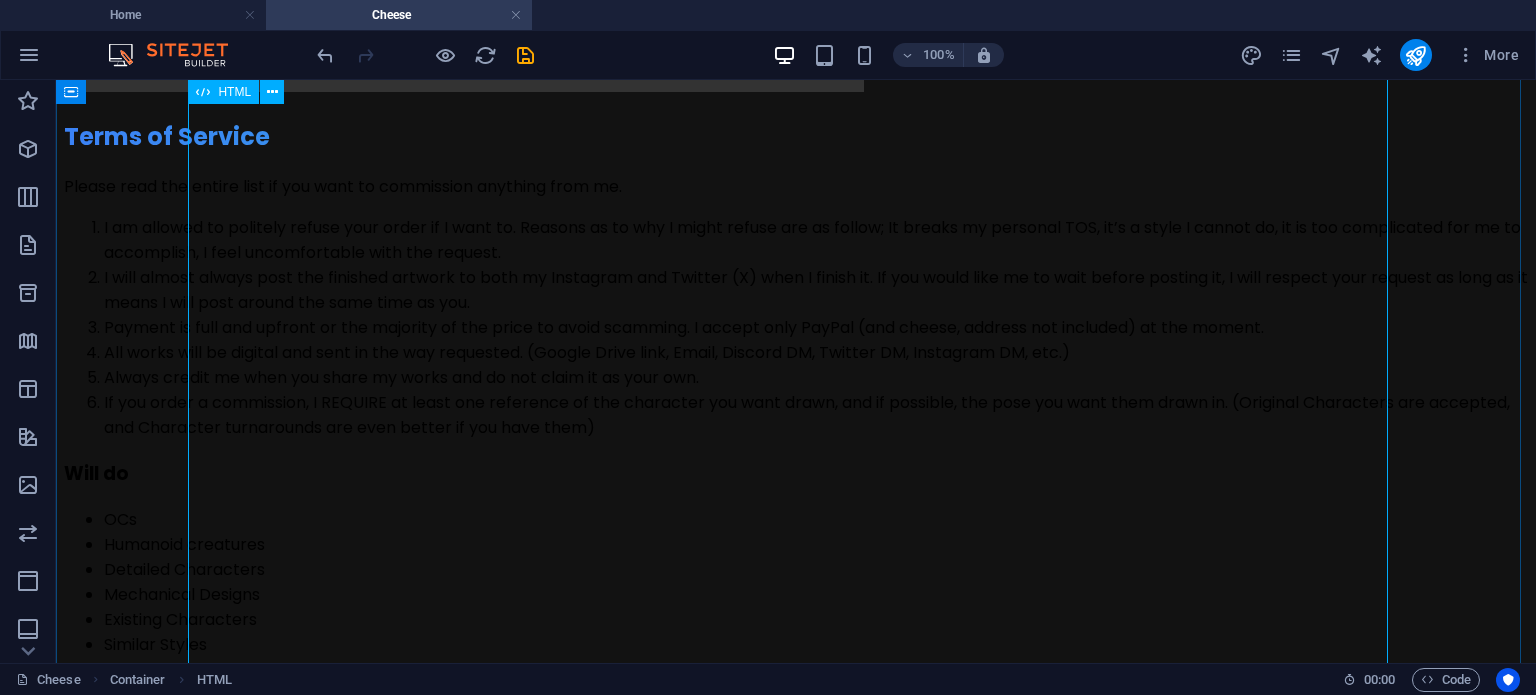 scroll, scrollTop: 3957, scrollLeft: 0, axis: vertical 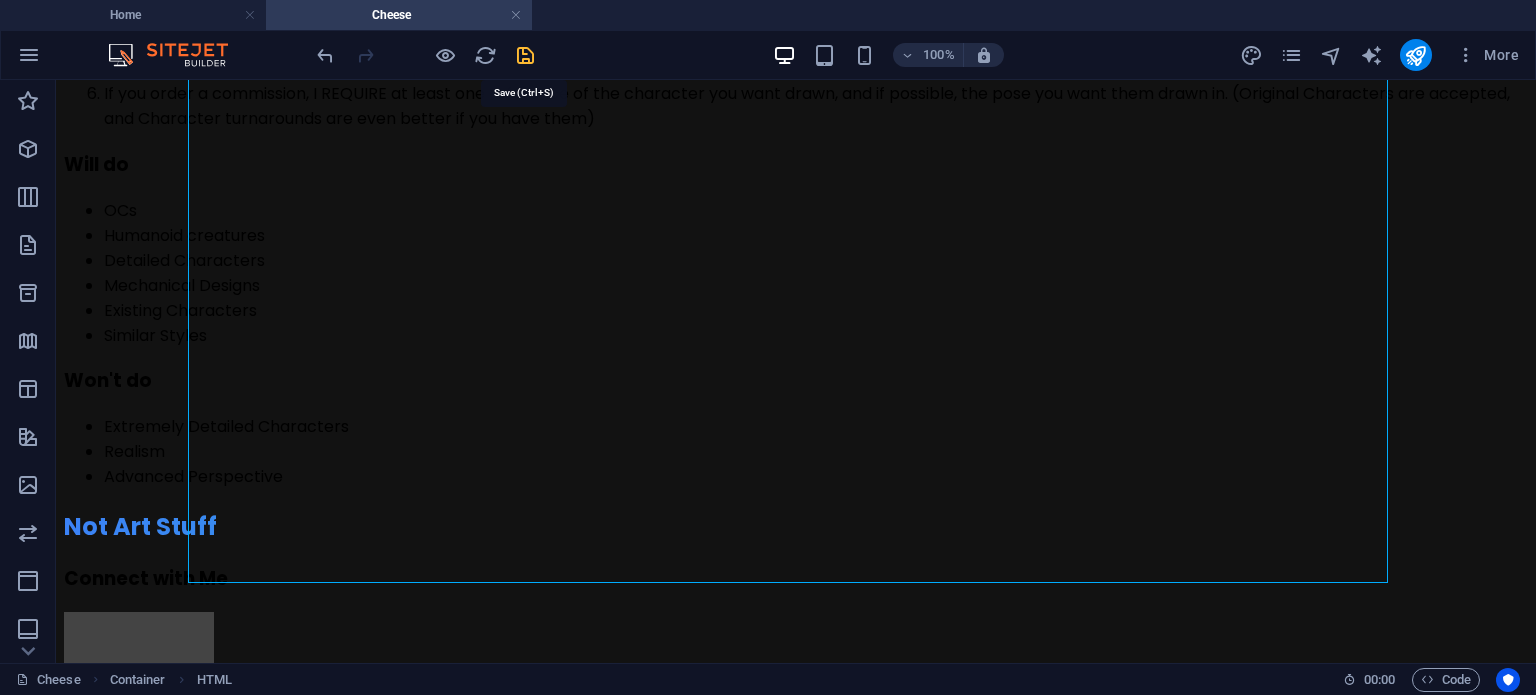 click at bounding box center [525, 55] 